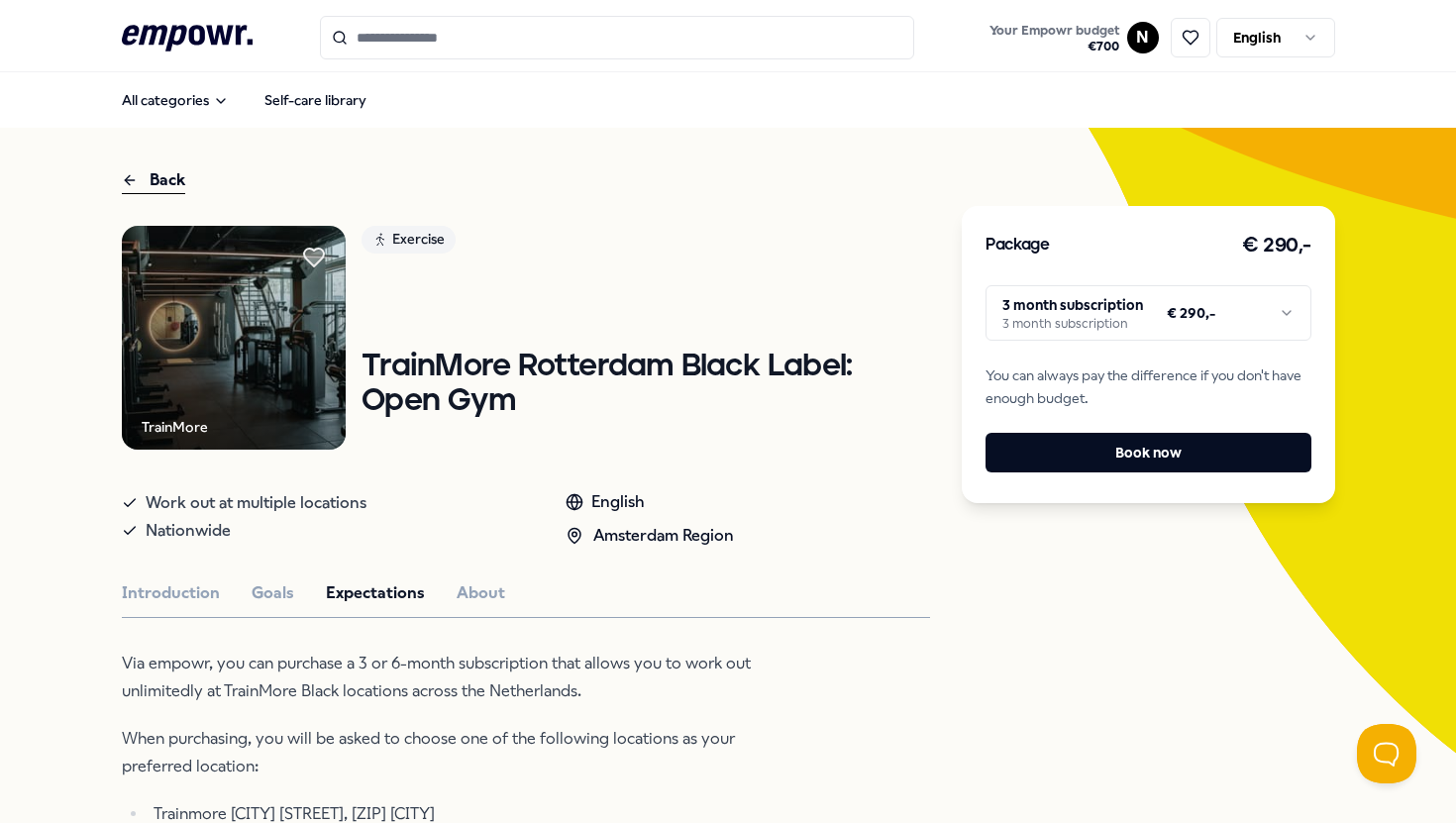 scroll, scrollTop: 0, scrollLeft: 0, axis: both 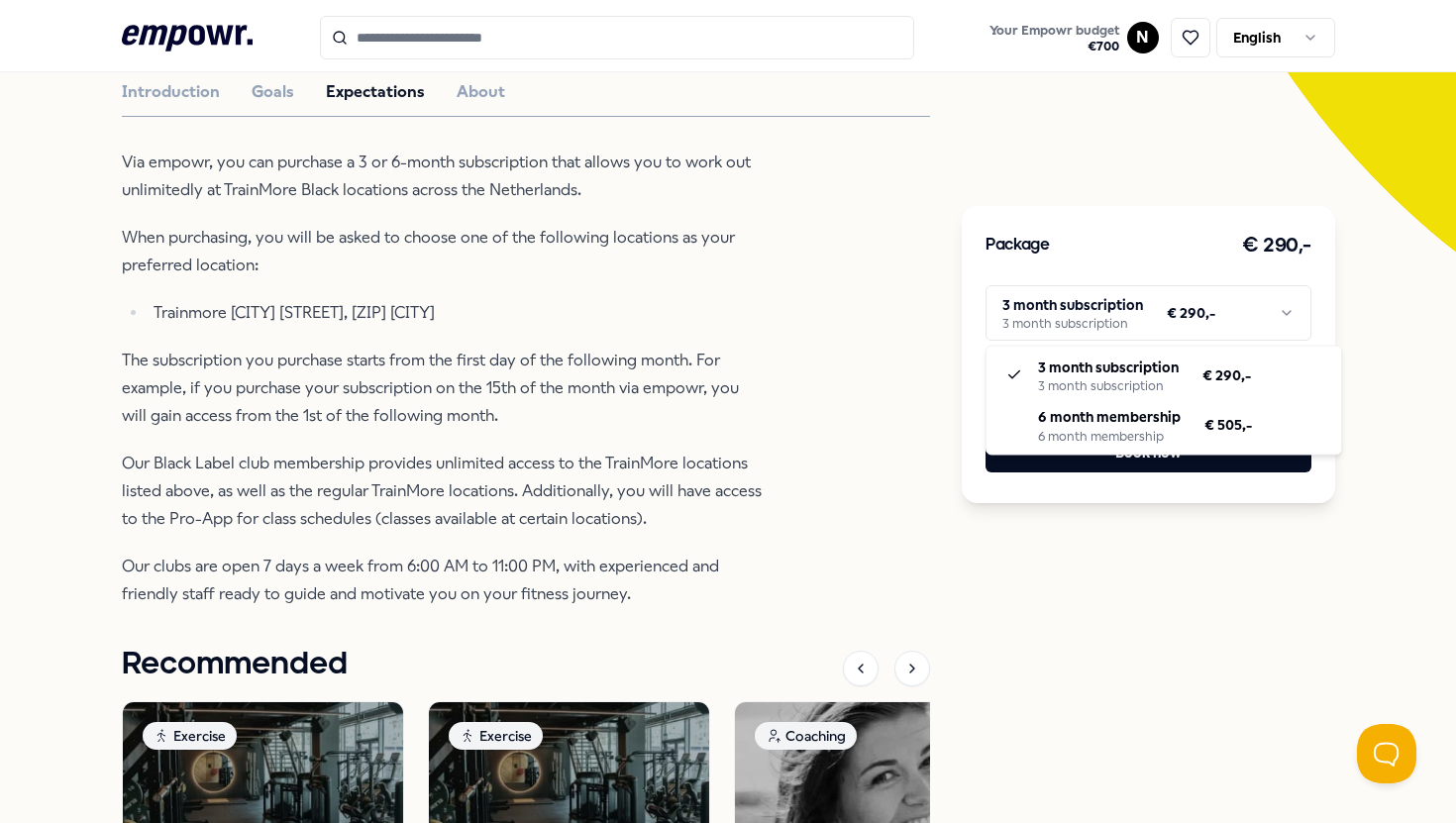 click on ".empowr-logo_svg__cls-1{fill:#03032f} Your Empowr budget € 700 N English All categories Self-care library Back TrainMore Exercise TrainMore [CITY] Black Label: Open Gym Work out at multiple locations Nationwide English [STATE] Region Introduction Goals Expectations About Via empowr, you can purchase a 3 or 6-month subscription that allows you to work out unlimitedly at TrainMore Black locations across the Netherlands. When purchasing, you will be asked to choose one of the following locations as your preferred location: Trainmore [CITY] [STREET], [ZIP] [CITY] The subscription you purchase starts from the first day of the following month. For example, if you purchase your subscription on the 15th of the month via empowr, you will gain access from the 1st of the following month. Our clubs are open 7 days a week from 6:00 AM to 11:00 PM, with experienced and friendly staff ready to guide and motivate you on your fitness journey. Recommended Exercise [STATE] Region English" at bounding box center (728, 411) 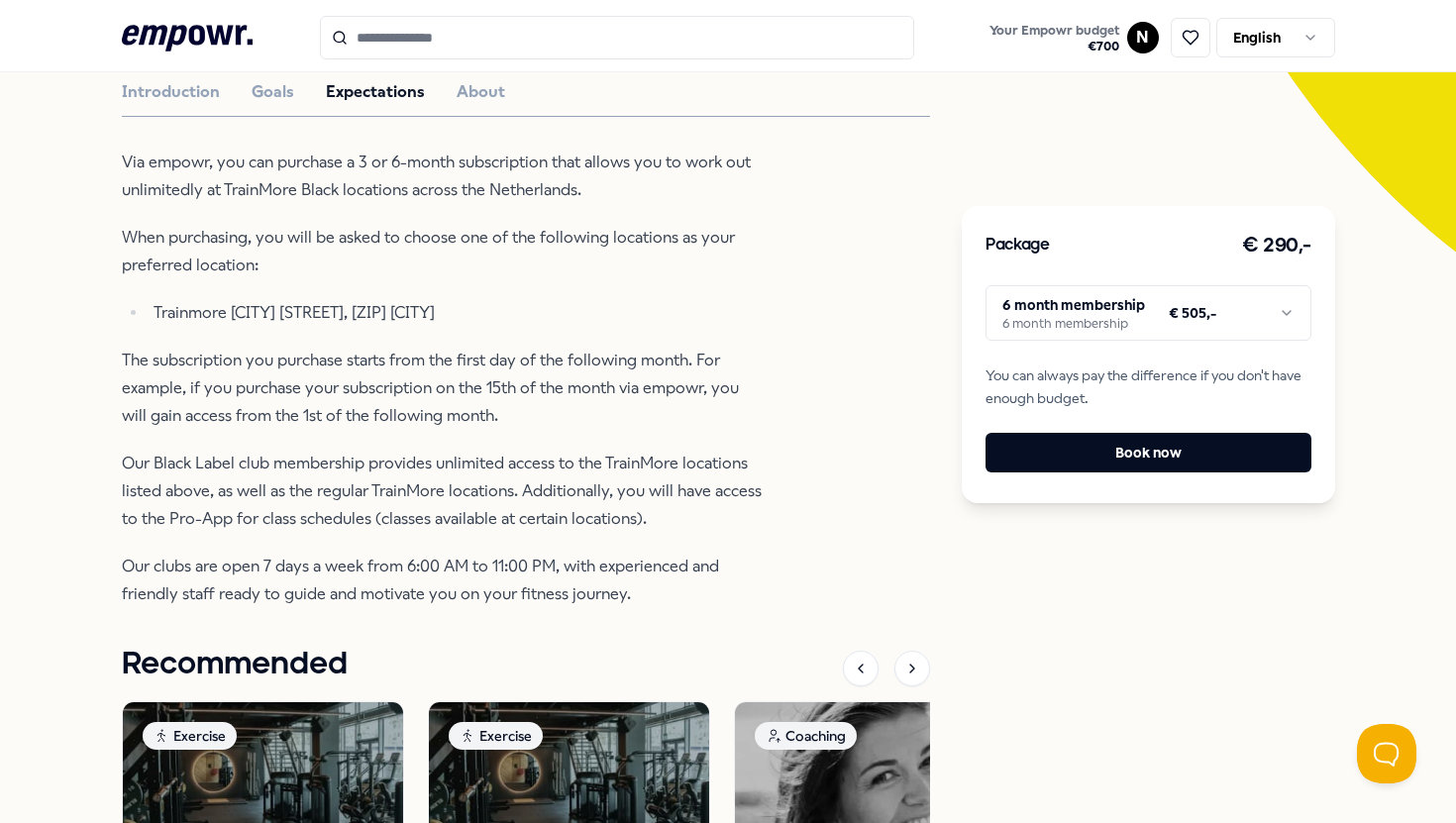 click on "Package € 290,- 6 month membership 6 month membership € 505,- You can always pay the difference if you don't have enough budget. Book now" at bounding box center [1148, 400] 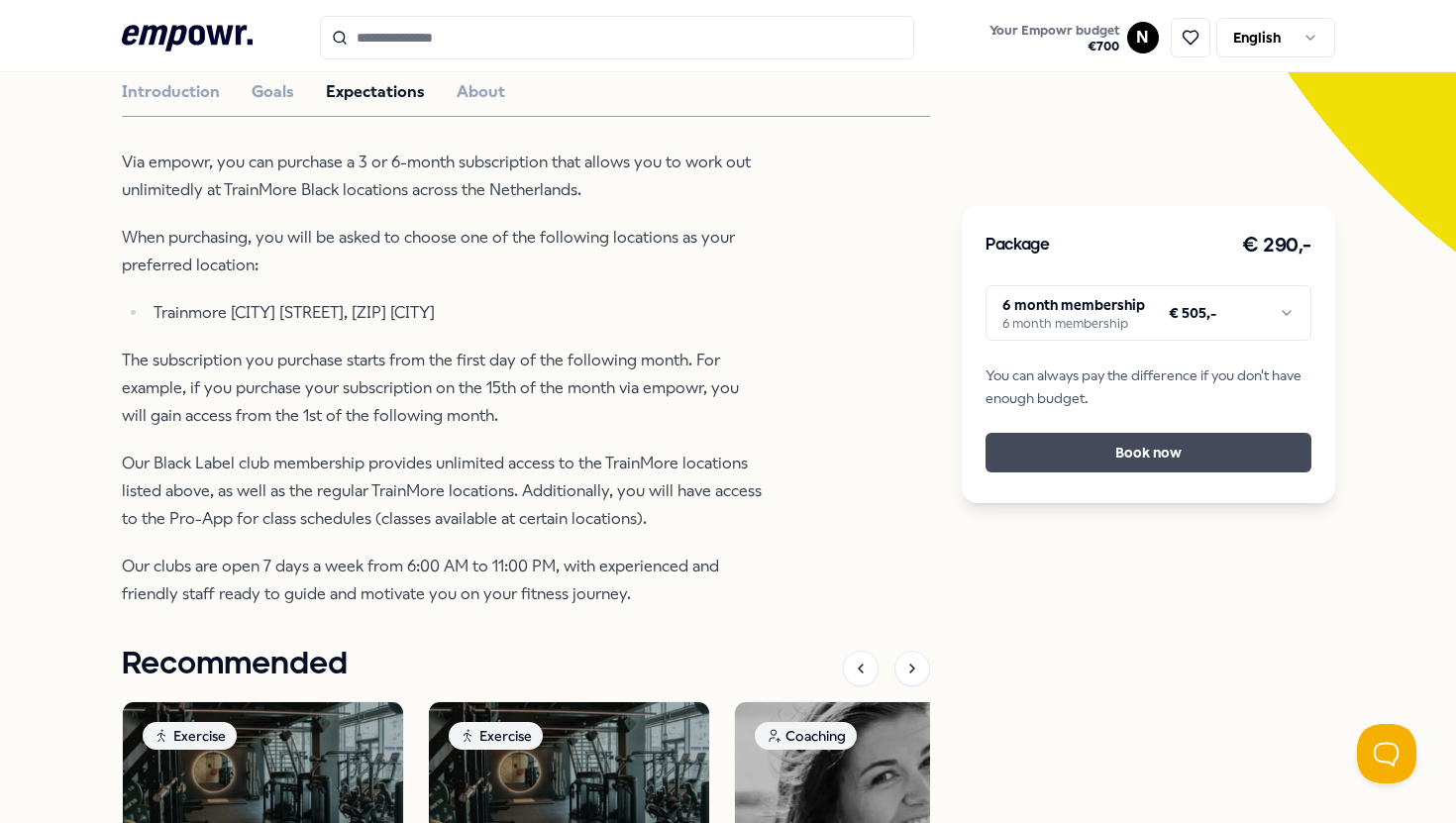 click on "Book now" at bounding box center [1148, 453] 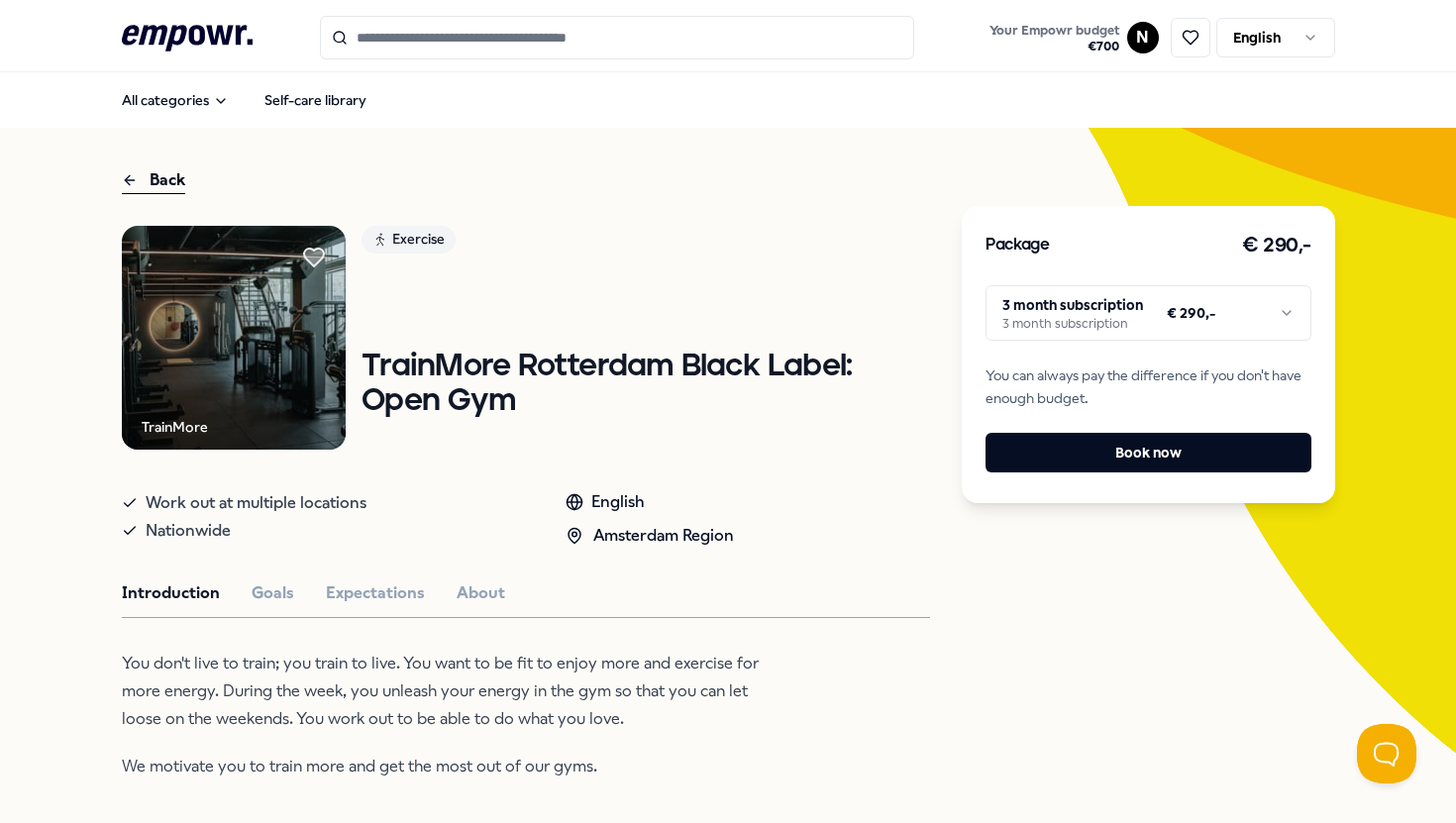 scroll, scrollTop: 0, scrollLeft: 0, axis: both 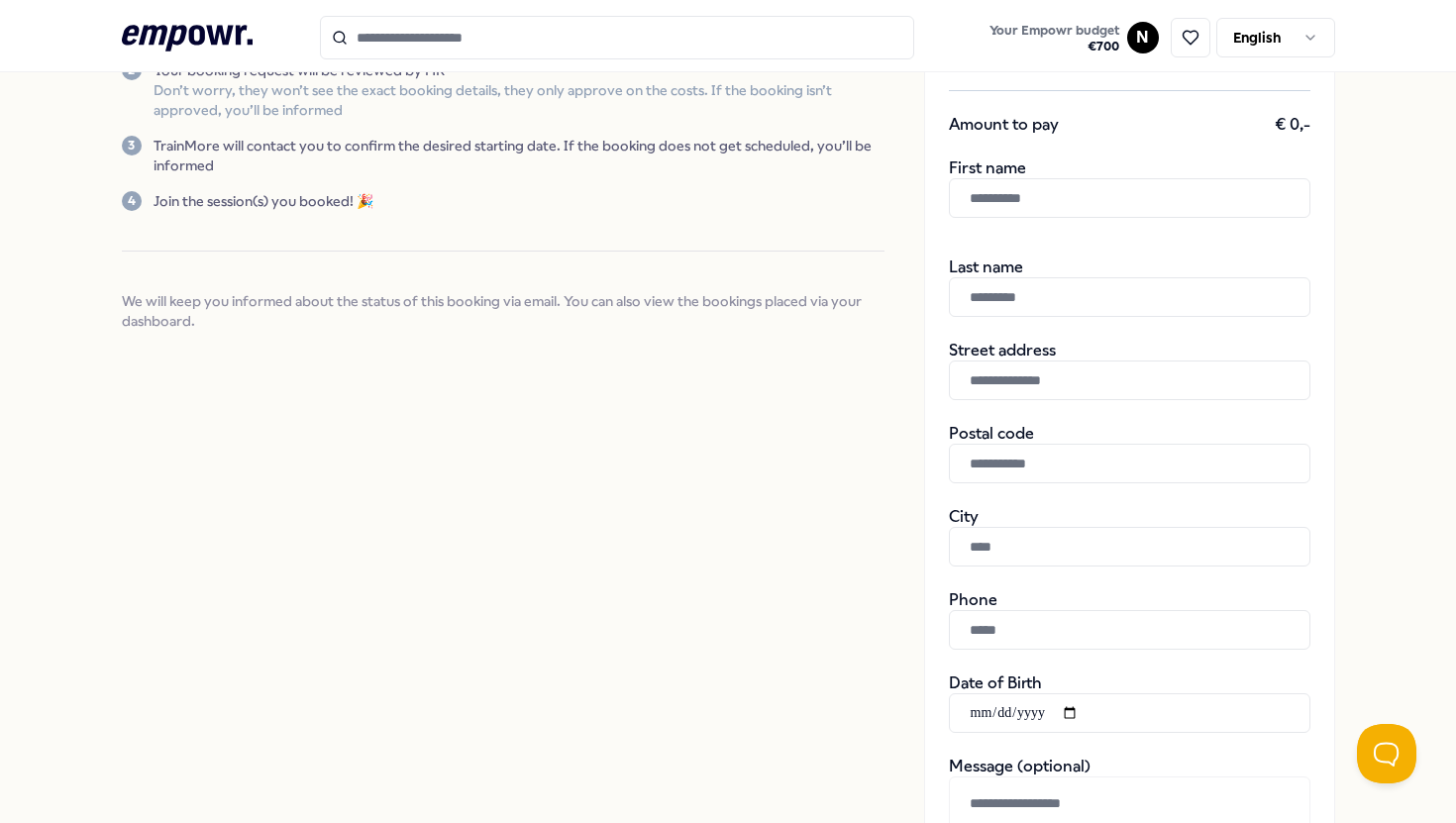 click at bounding box center (1129, 198) 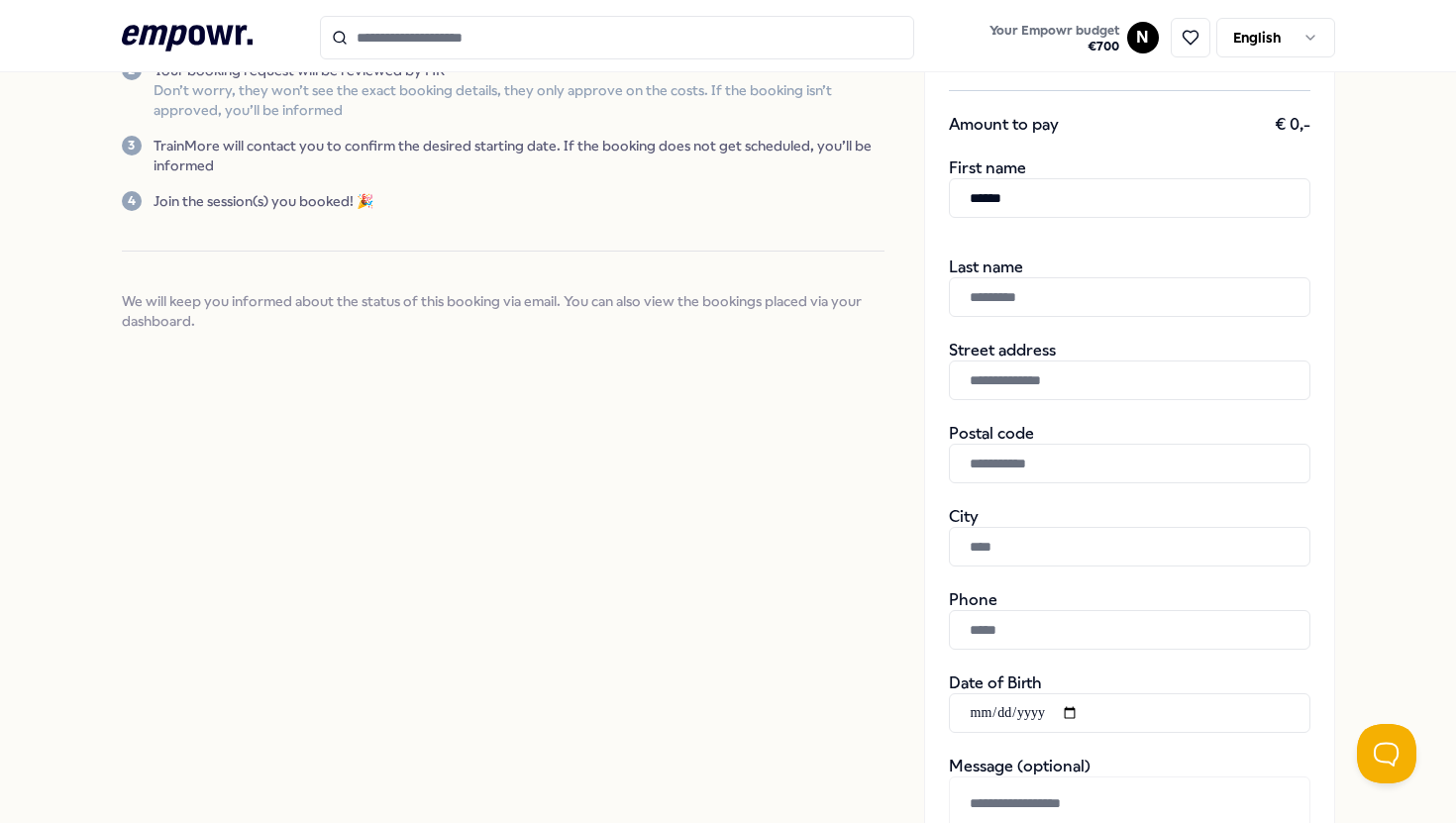 type on "*******" 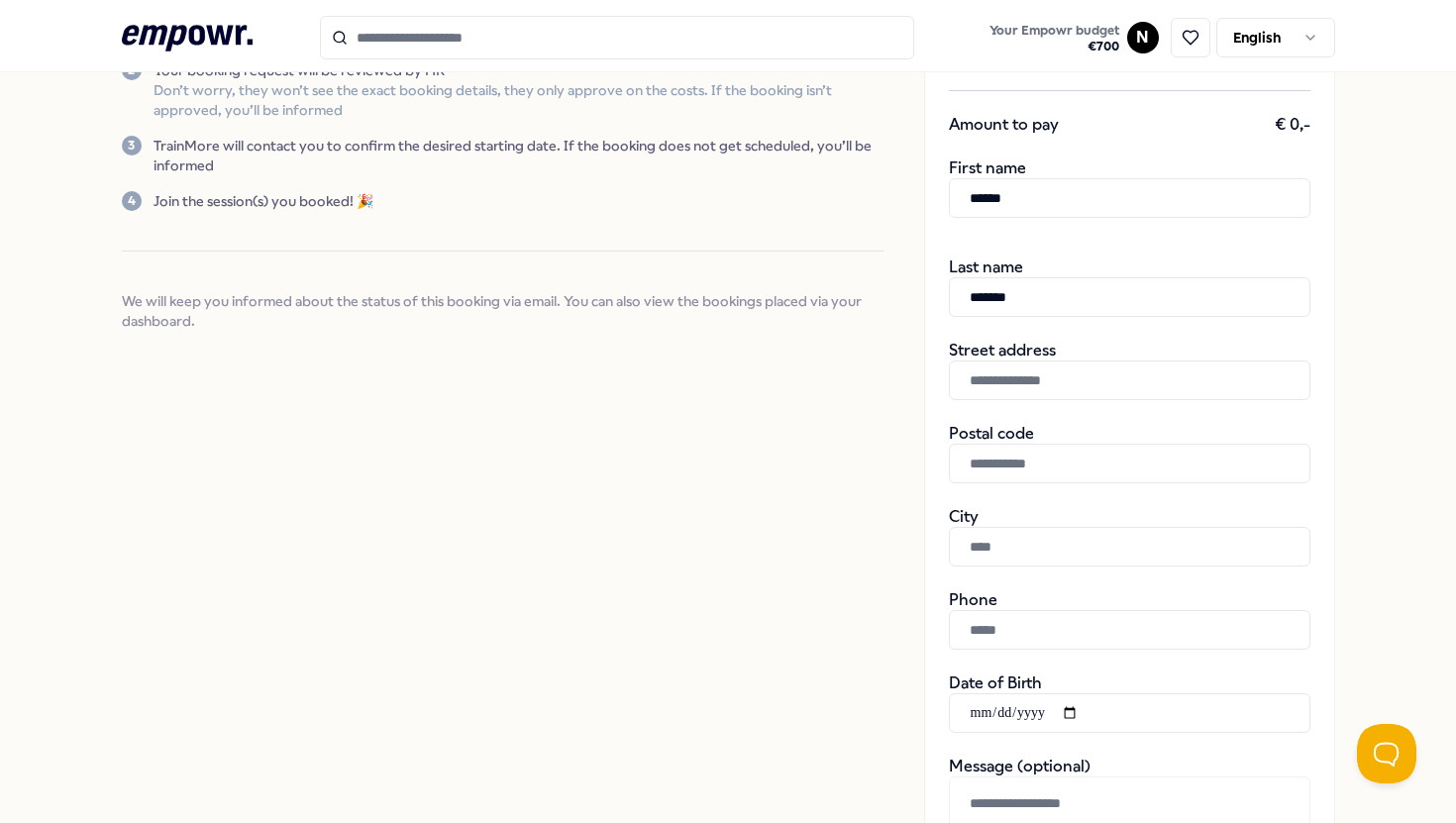 type on "**********" 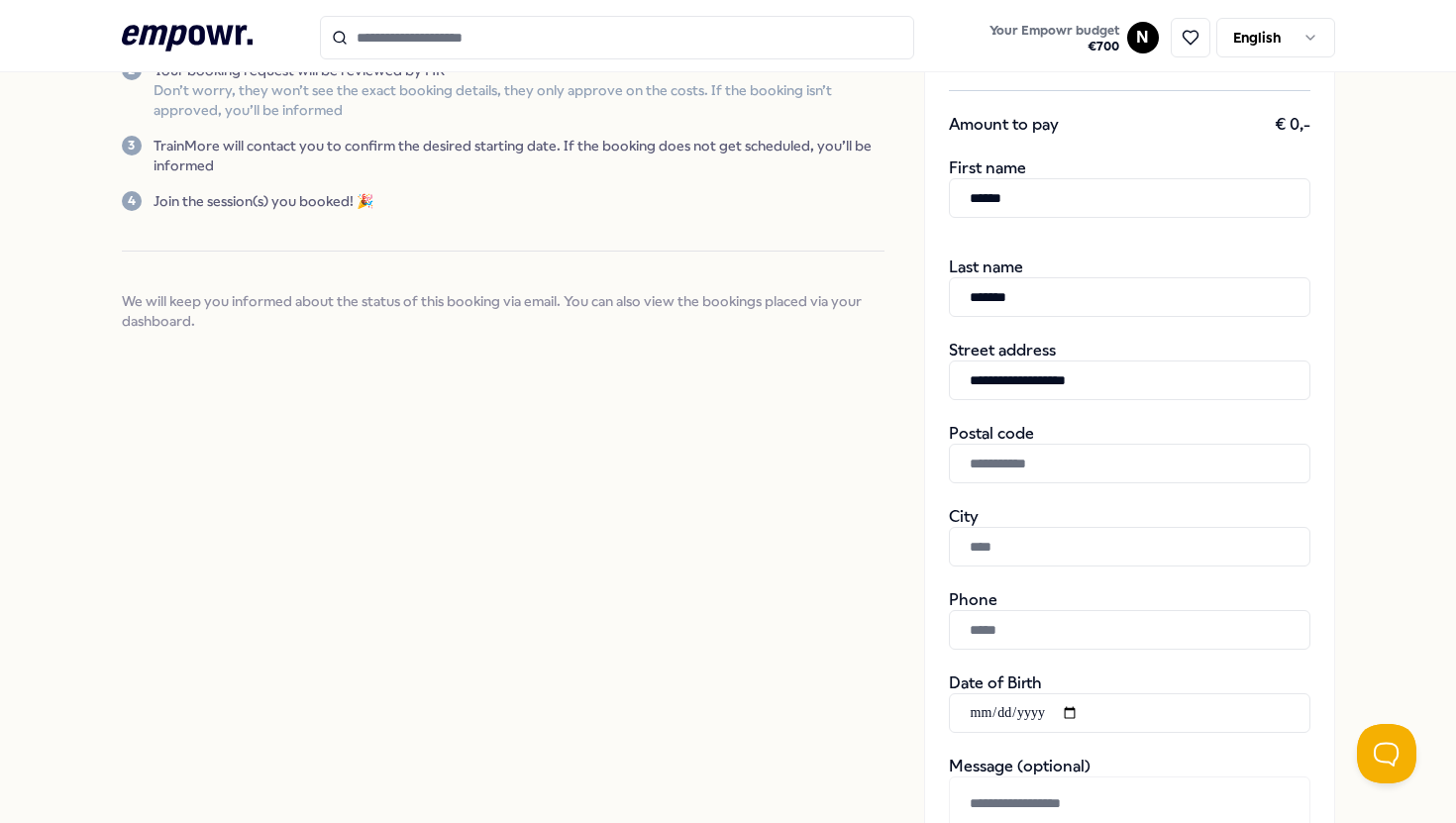 type on "*******" 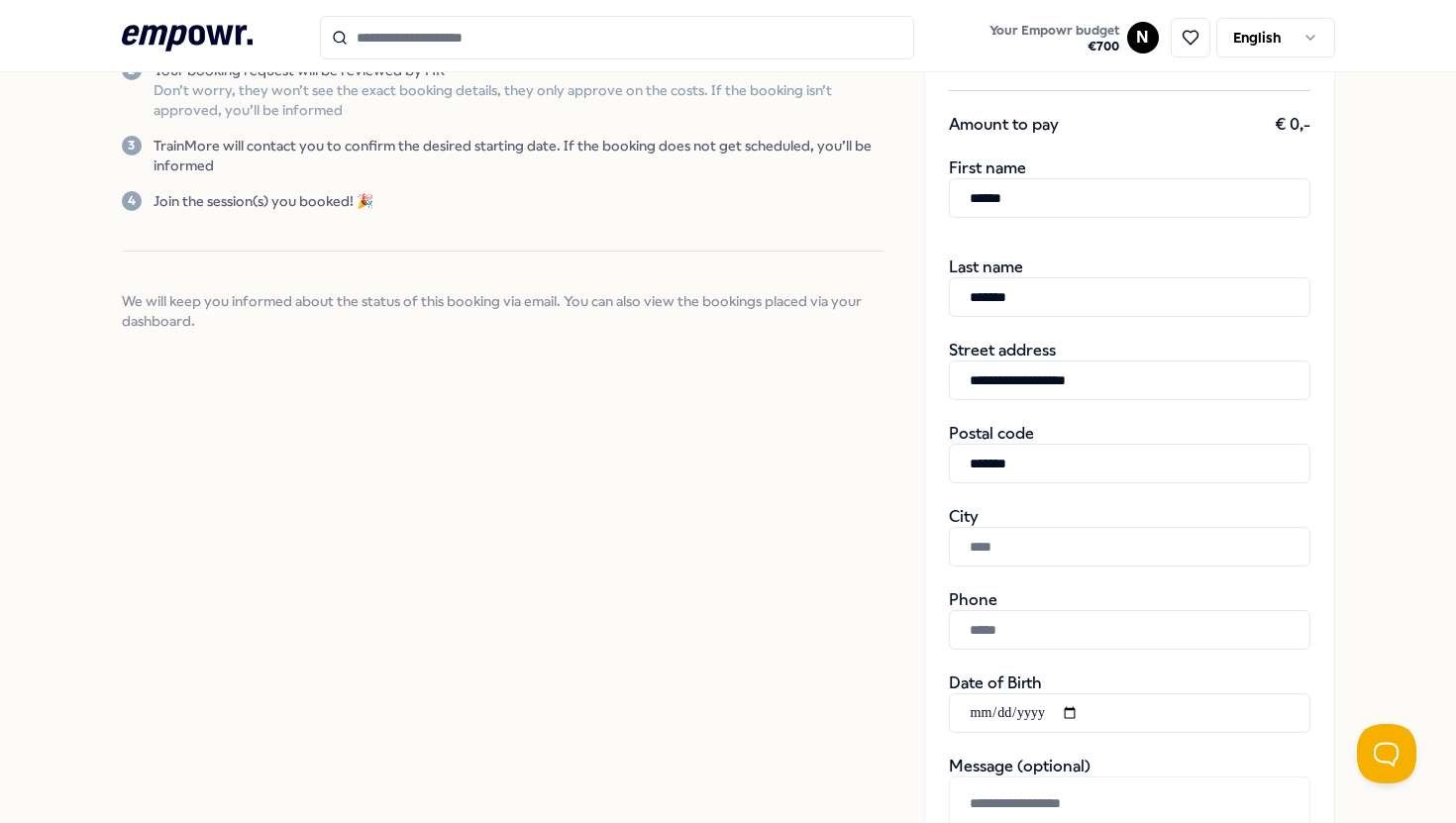 type on "*********" 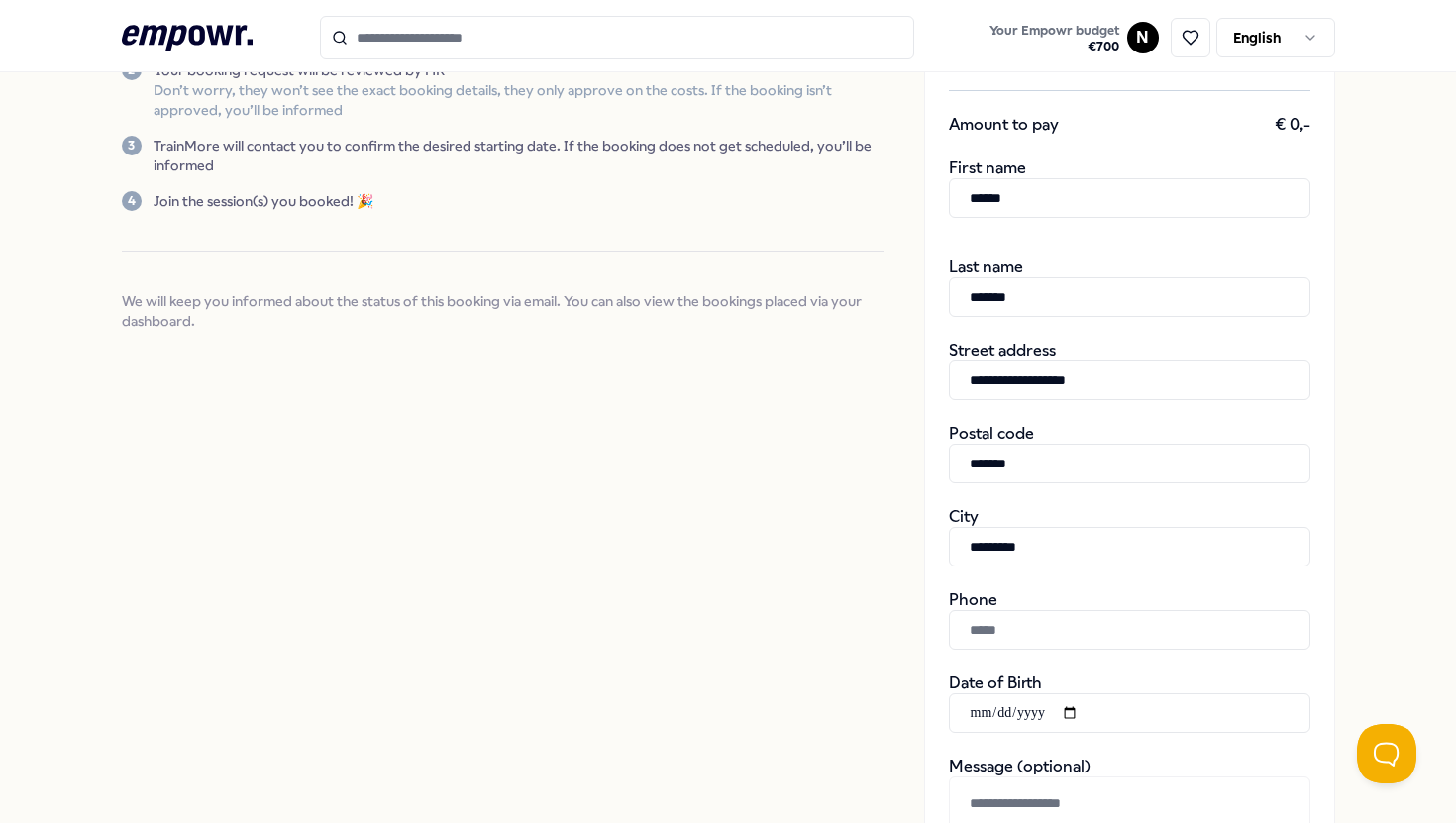 type on "**********" 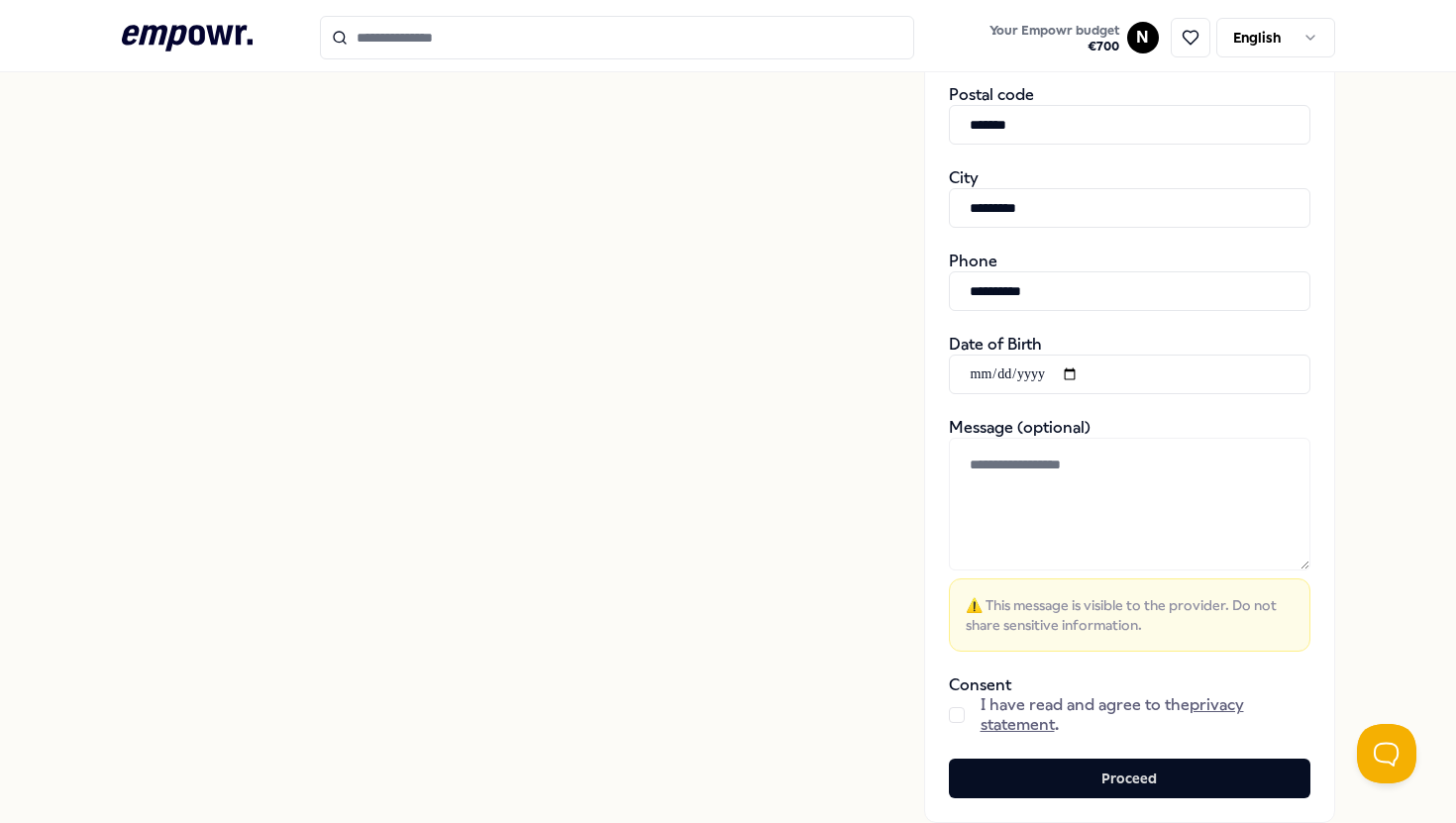 scroll, scrollTop: 709, scrollLeft: 0, axis: vertical 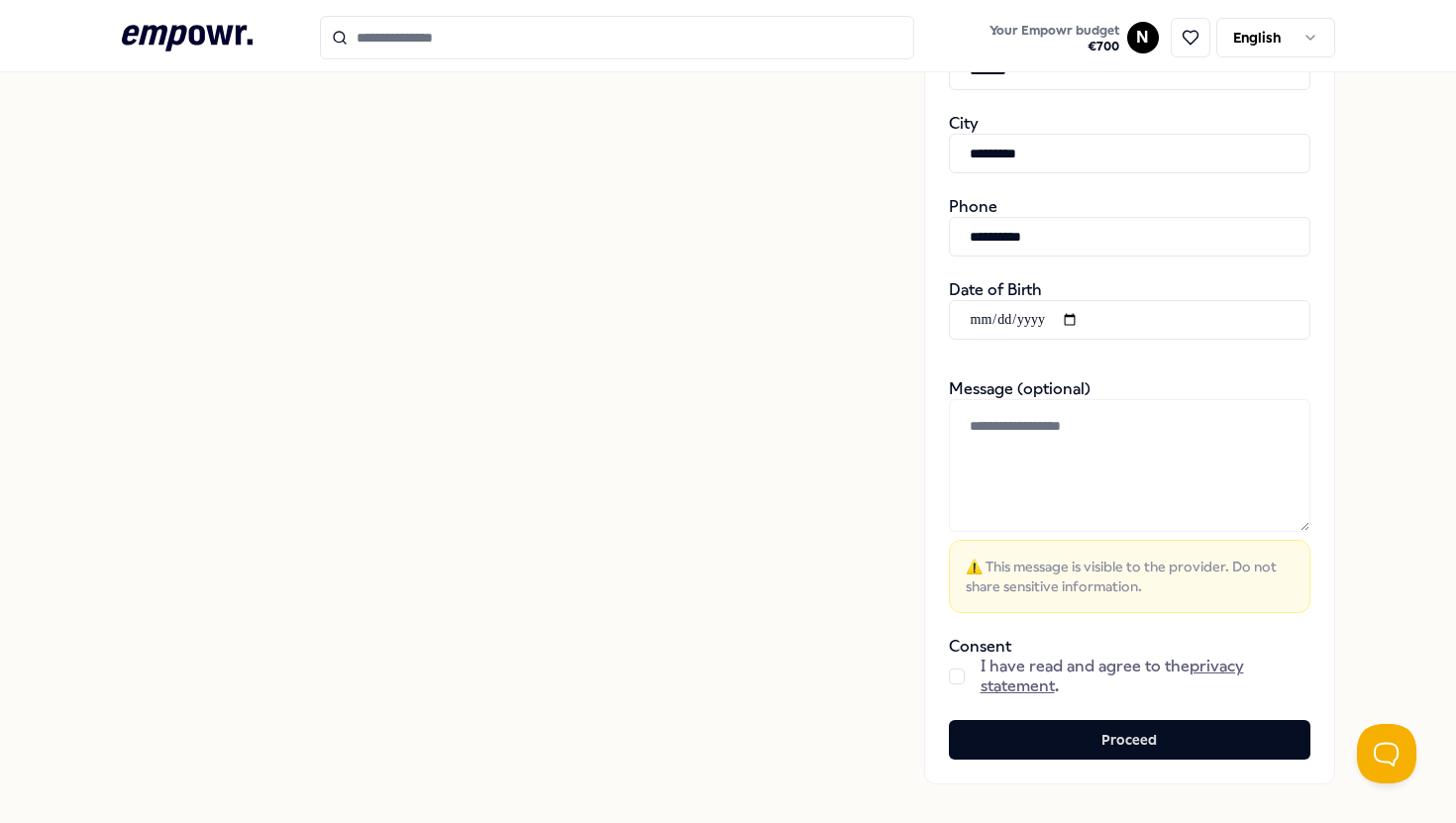 click at bounding box center (1129, 328) 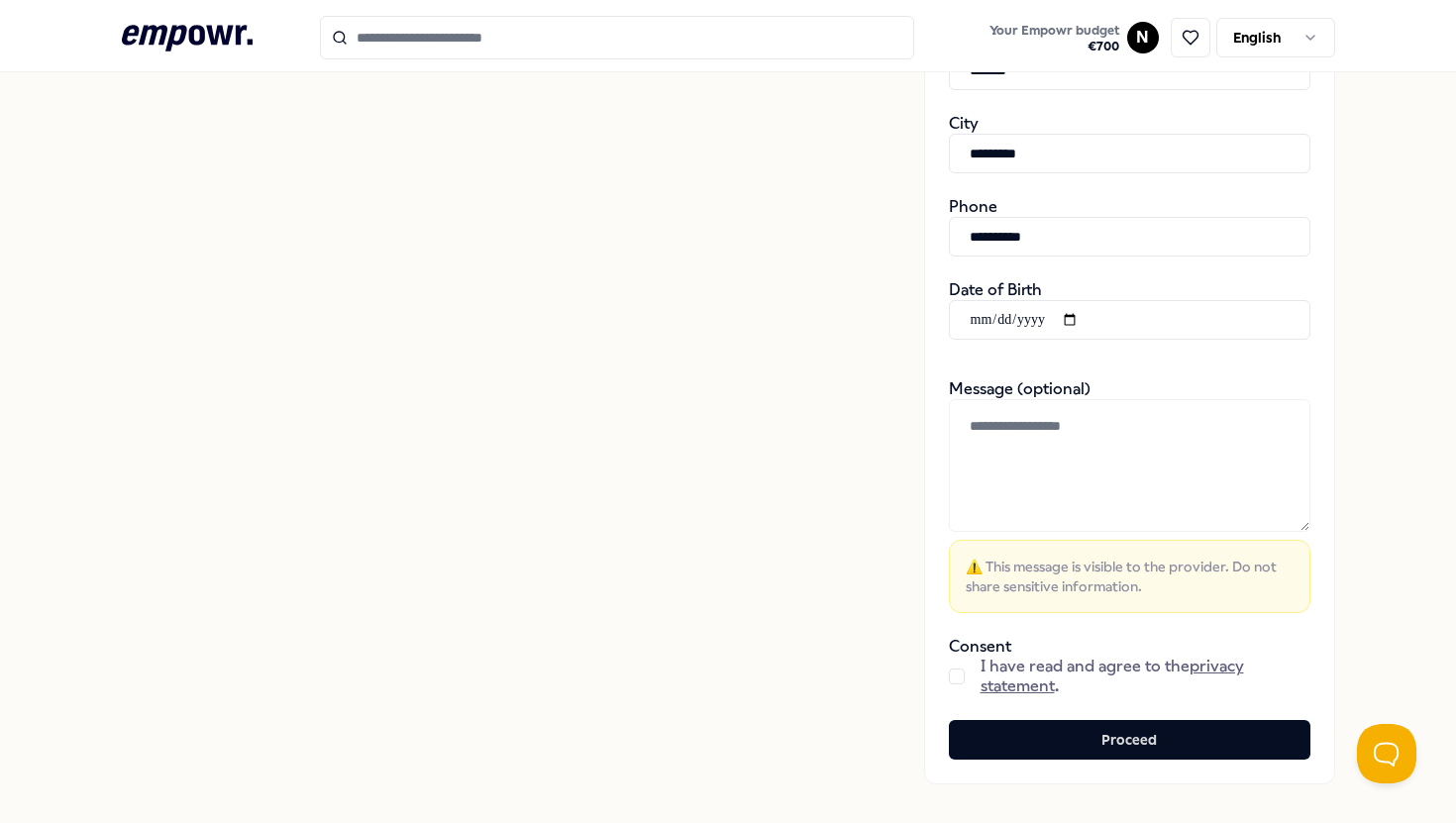 type on "**********" 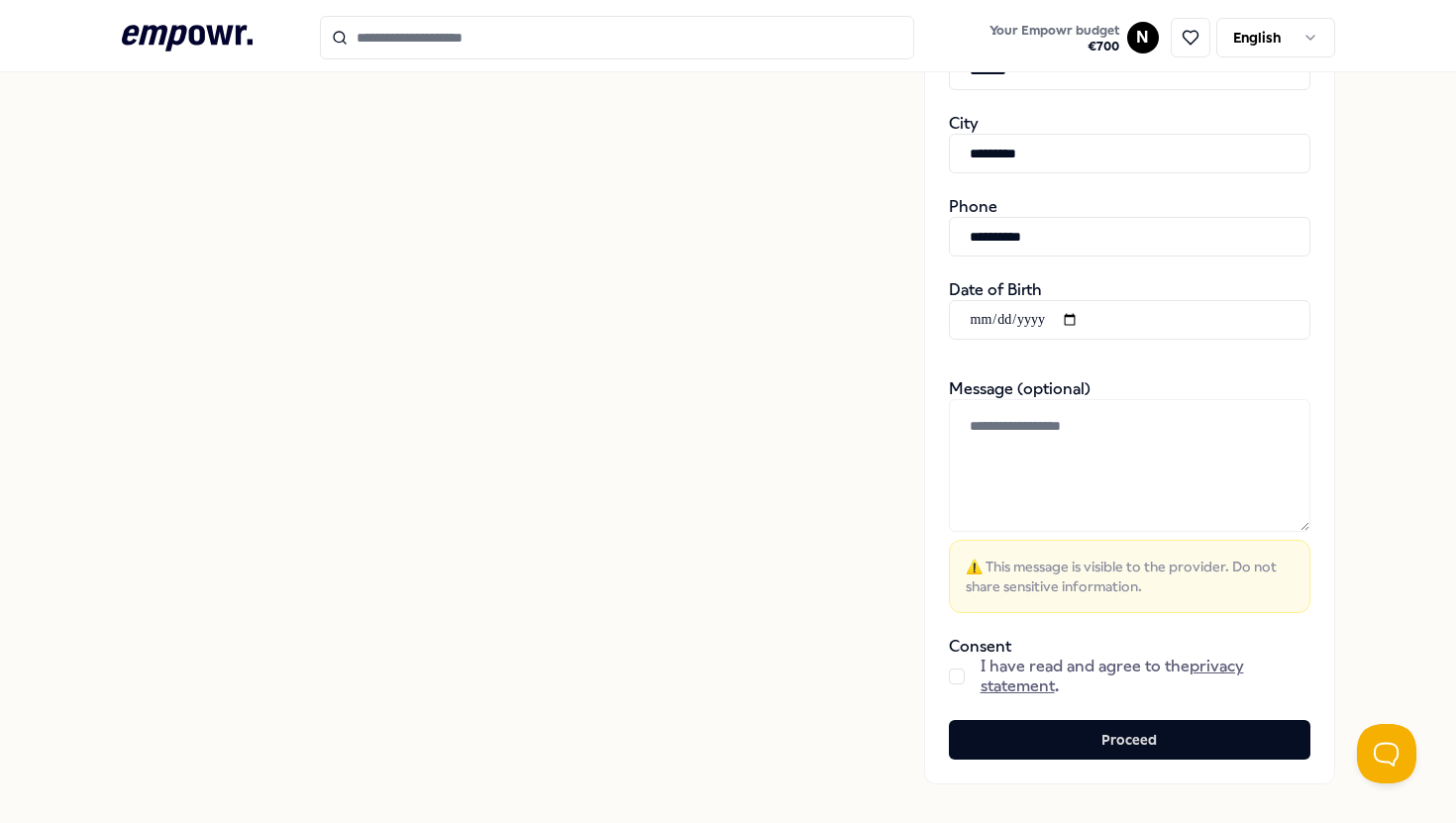 click at bounding box center [1129, 465] 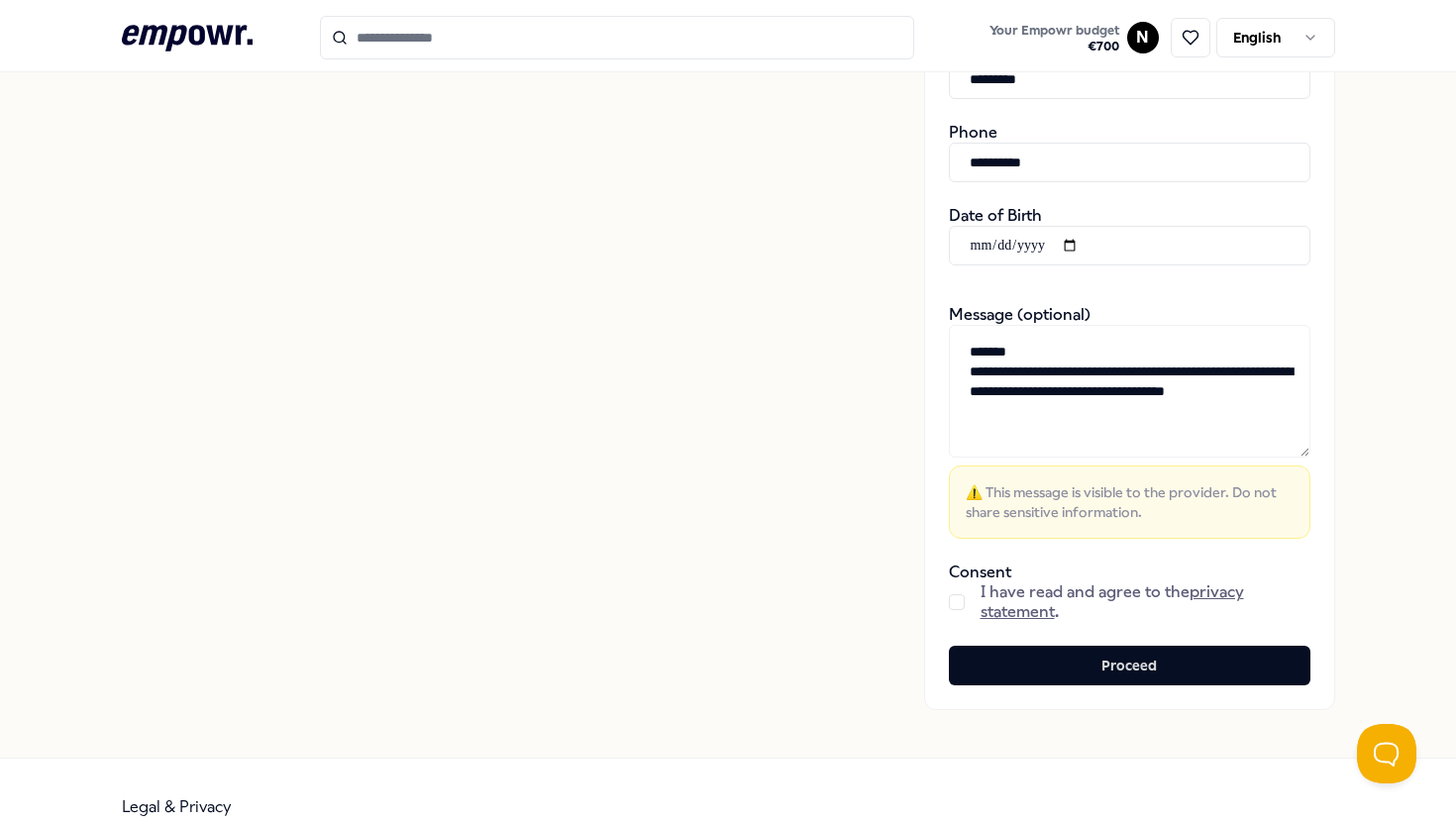 scroll, scrollTop: 816, scrollLeft: 0, axis: vertical 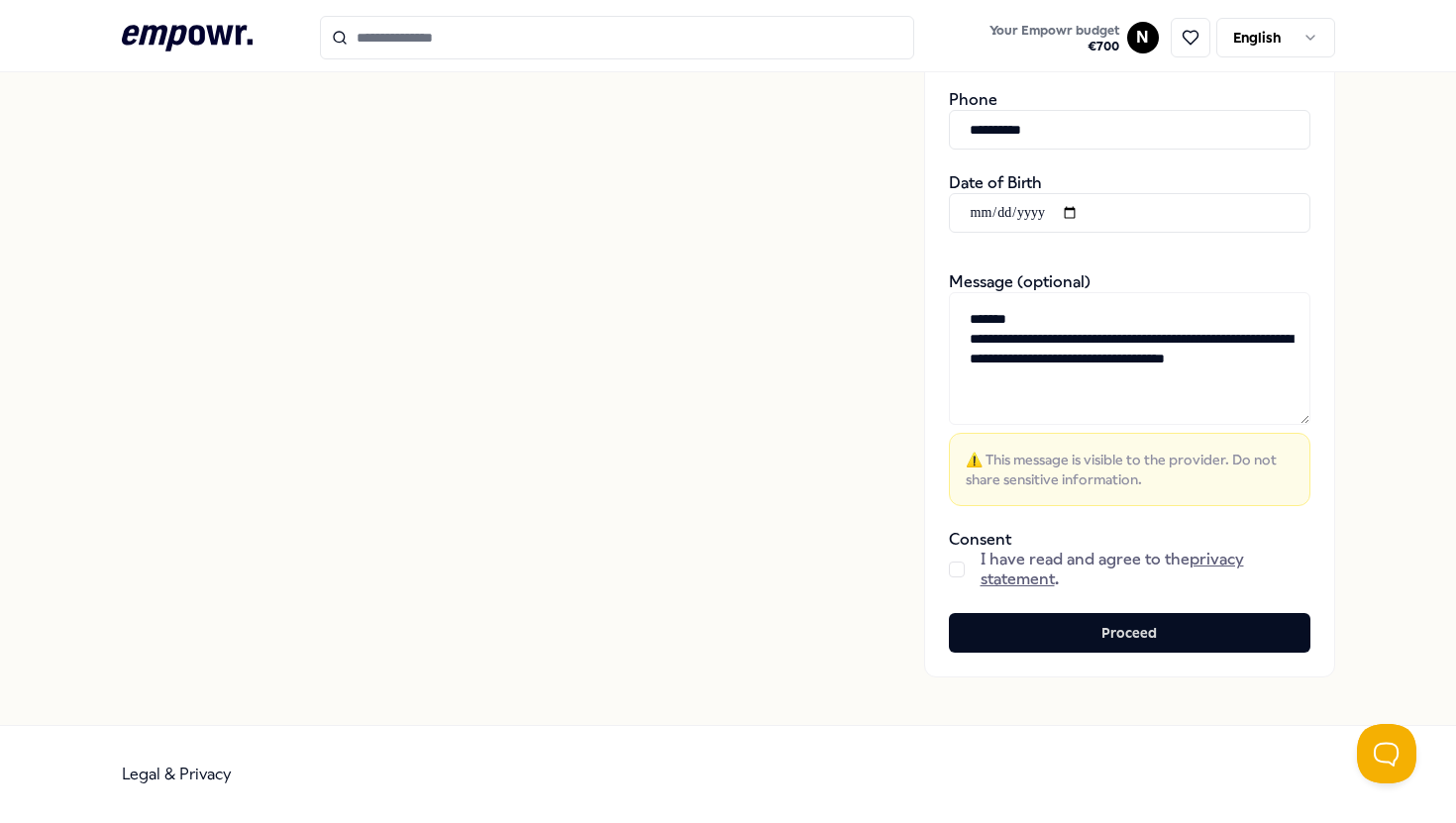 type on "**********" 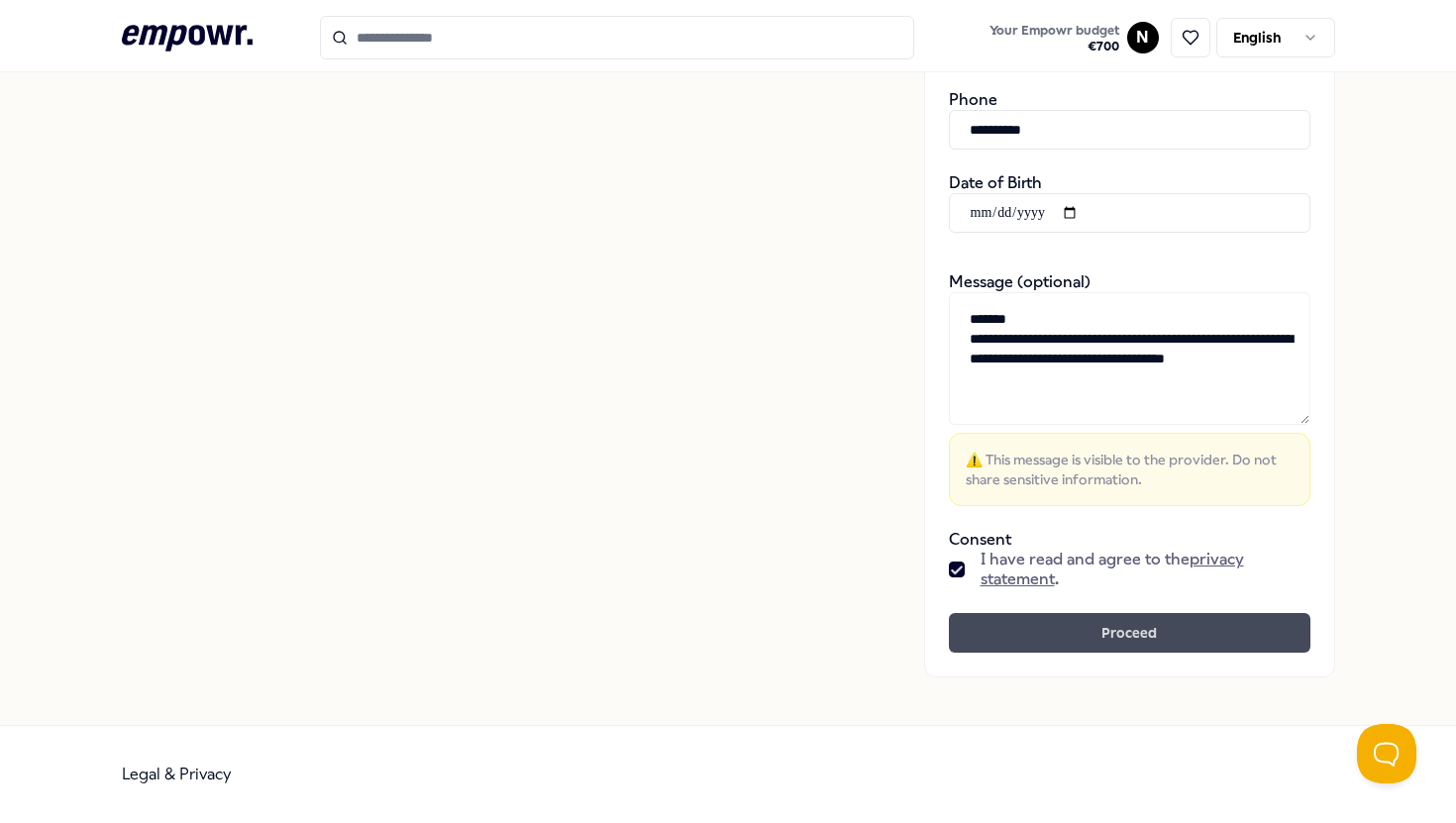 click on "Proceed" at bounding box center (1129, 633) 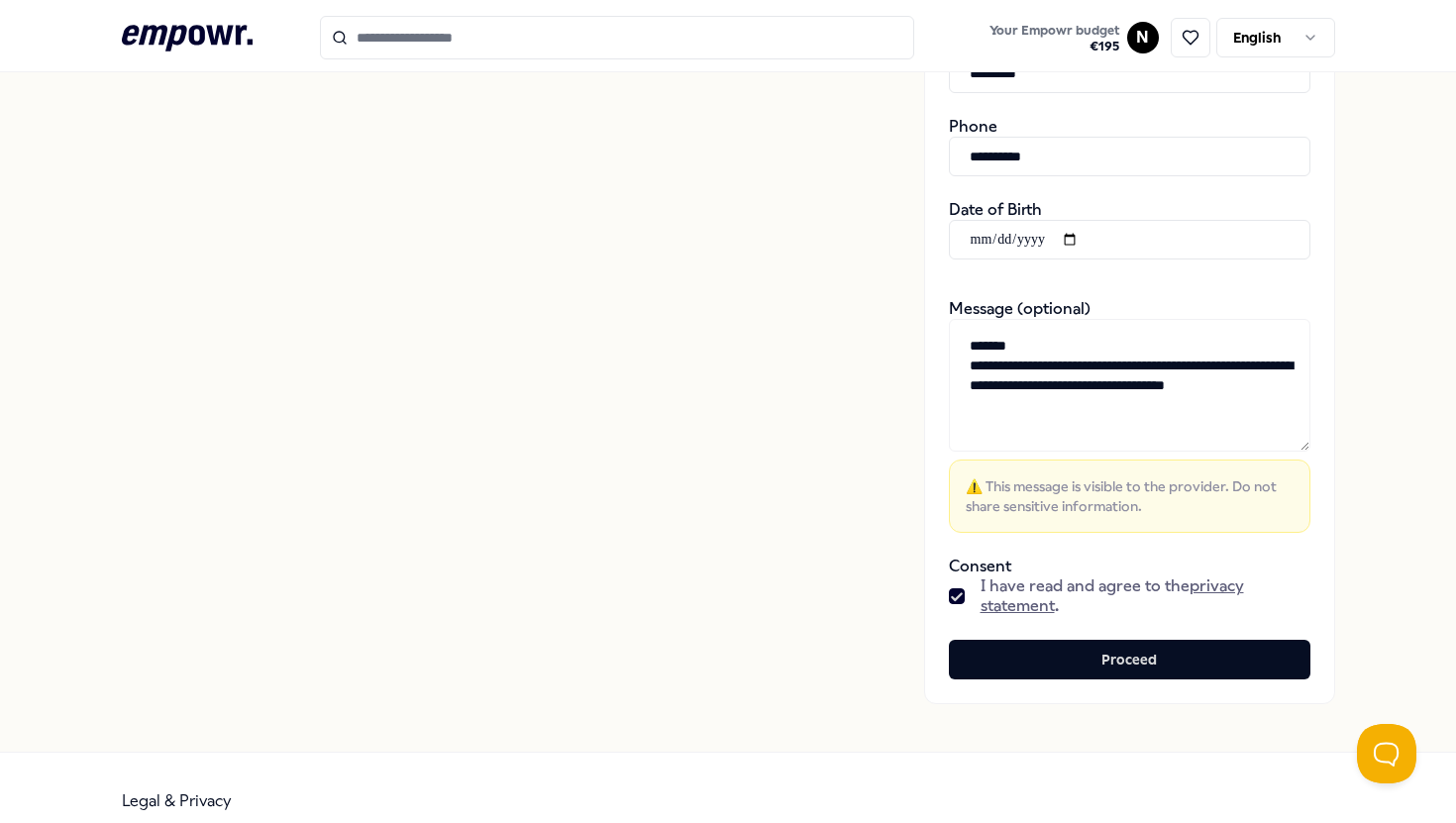 scroll, scrollTop: 816, scrollLeft: 0, axis: vertical 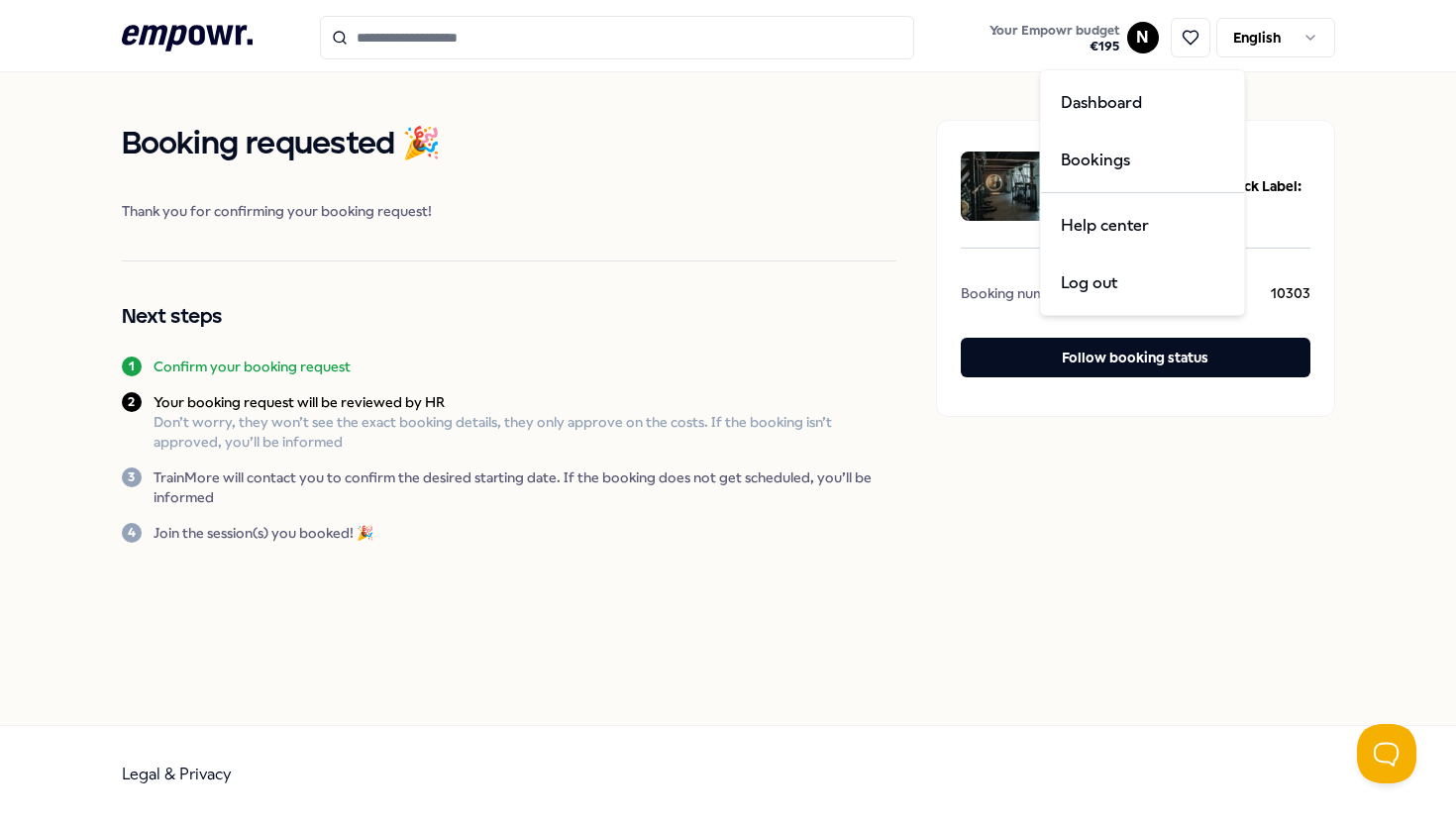 click on ".empowr-logo_svg__cls-1{fill:#03032f} Your Empowr budget € 195 N English Booking requested 🎉 Thank you for confirming your booking request! Next steps 1 Confirm your booking request 2 Your booking request will be reviewed by HR Don’t worry, they won’t see the exact booking details, they only approve on the costs. If the booking isn’t approved, you’ll be informed 3 TrainMore will contact you to confirm the desired starting date. If the booking does not get scheduled, you’ll be informed 4 Join the session(s) you booked! 🎉 Exercise TrainMore Rotterdam Black Label: Open Gym Booking number 10303 Follow booking status Legal & Privacy
Dashboard Bookings Help center Log out" at bounding box center [728, 411] 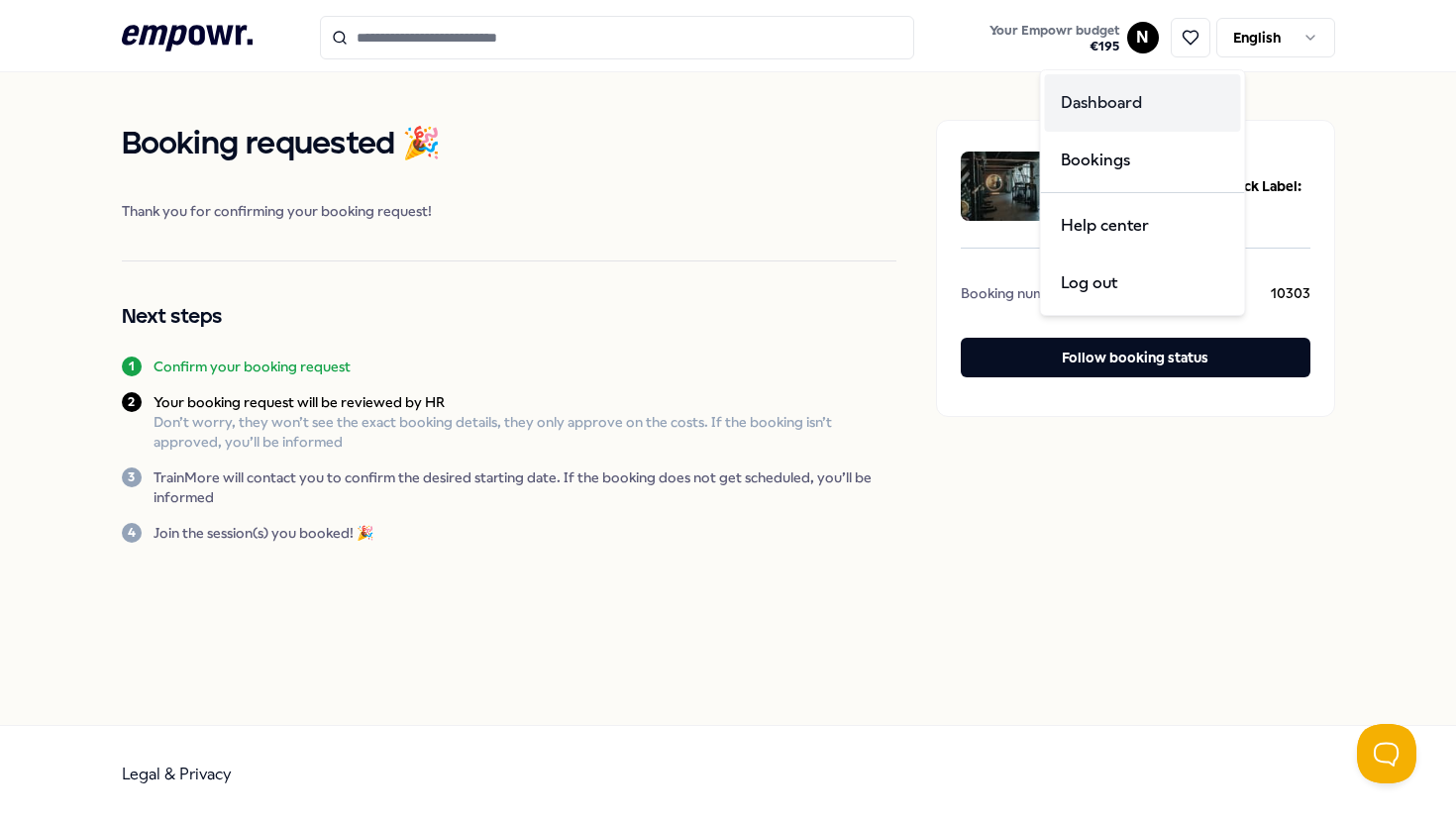 click on "Dashboard" at bounding box center (1143, 103) 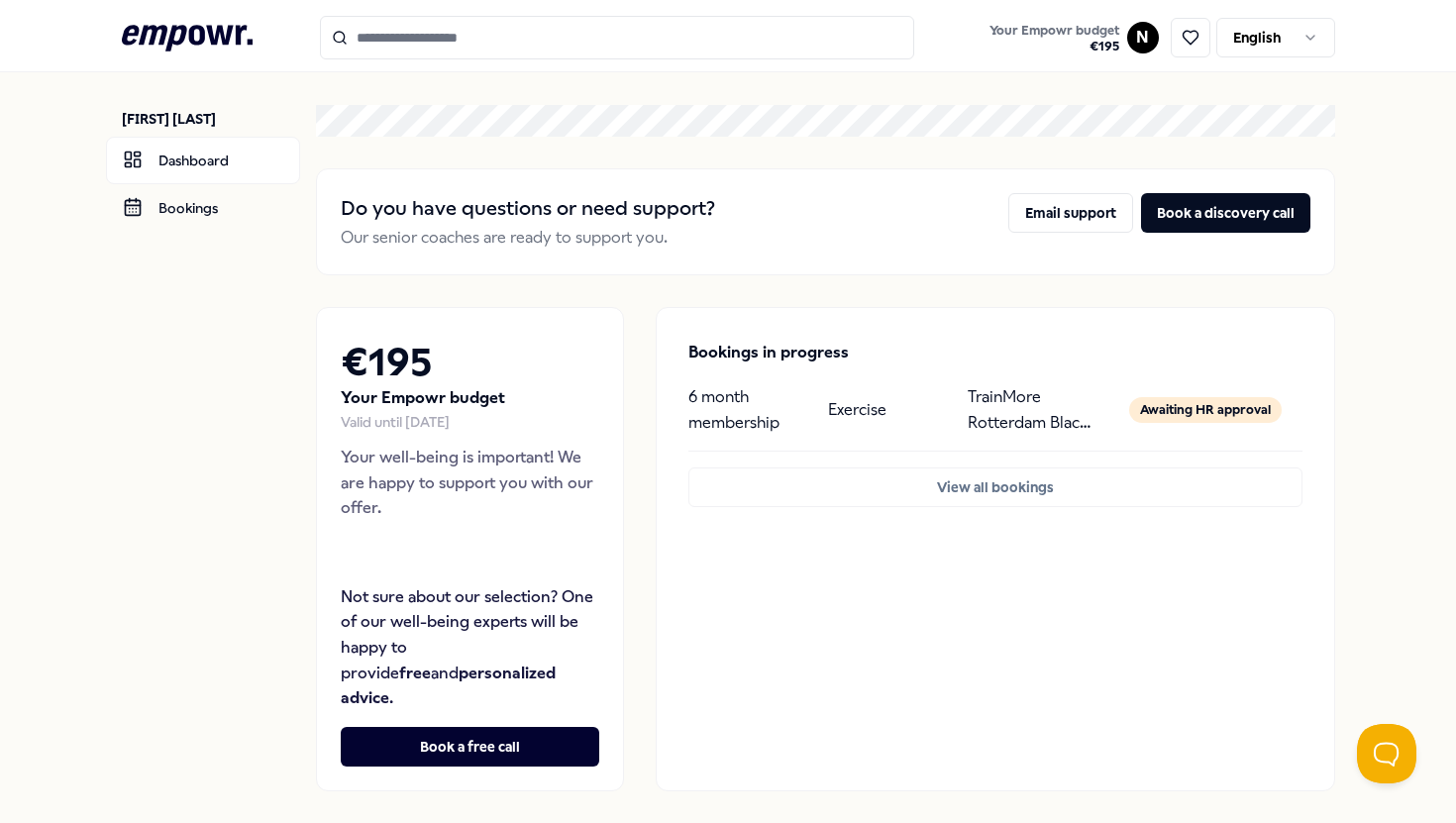 scroll, scrollTop: 0, scrollLeft: 0, axis: both 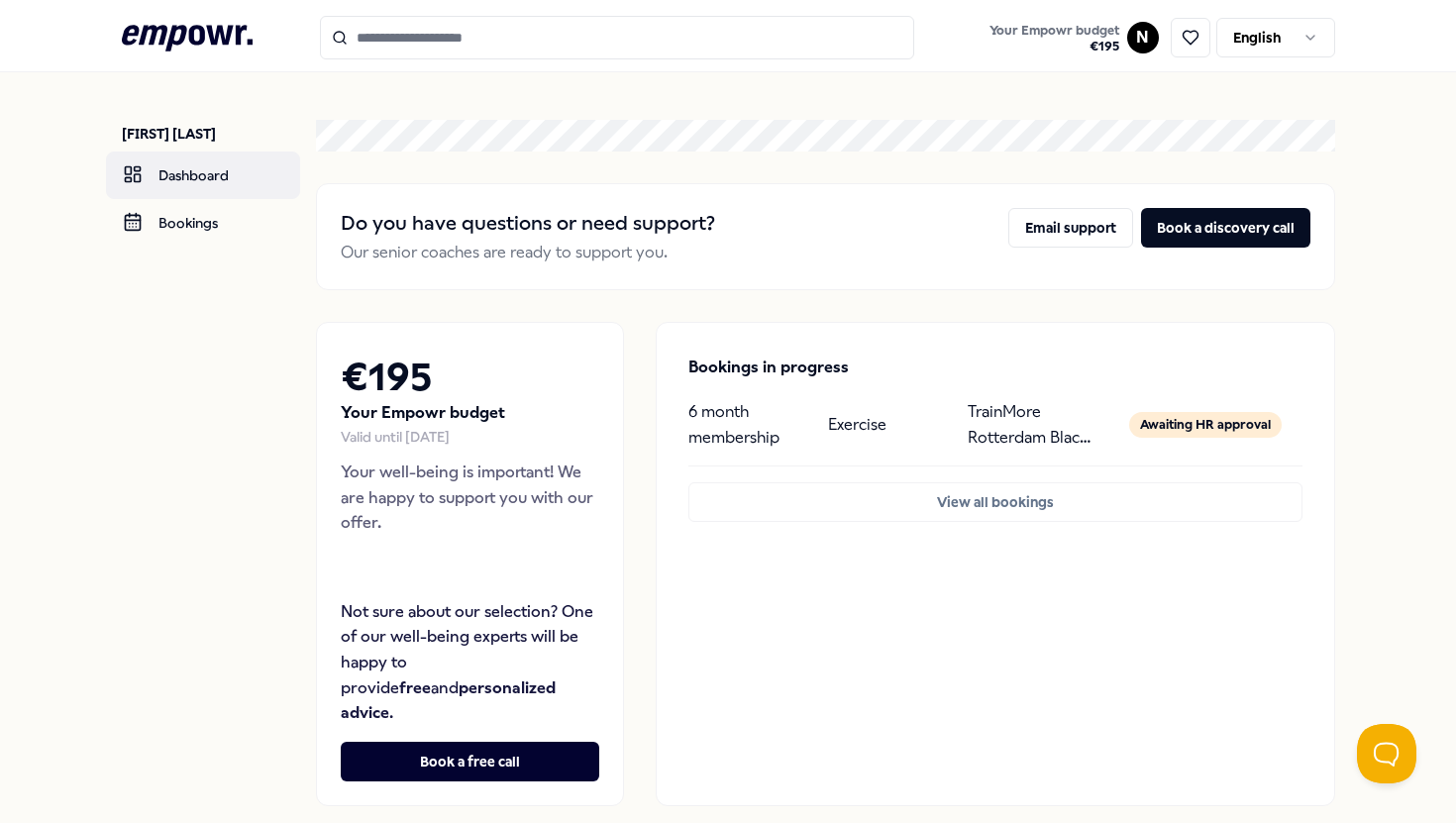 click on "Dashboard" at bounding box center (203, 175) 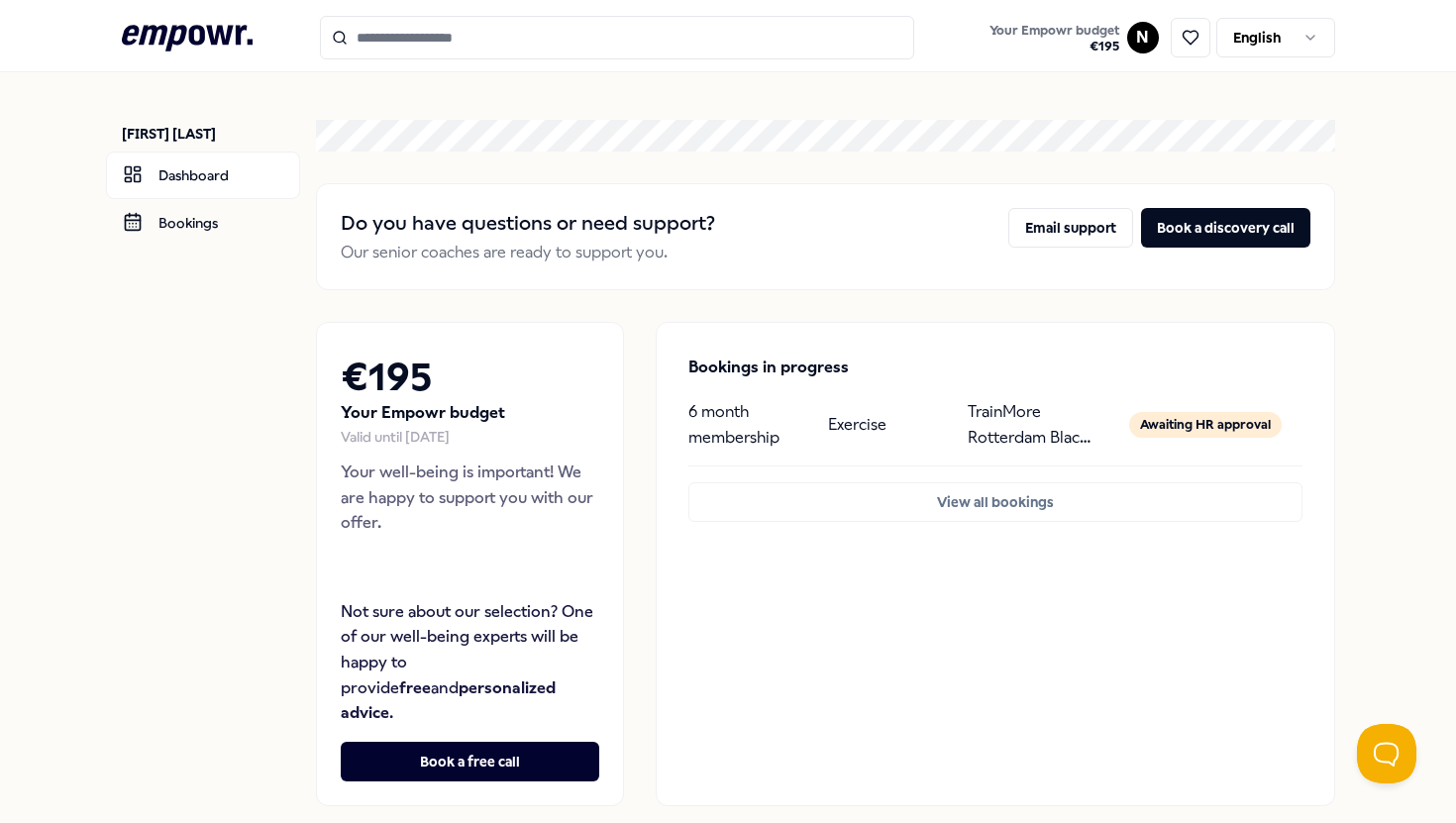 click 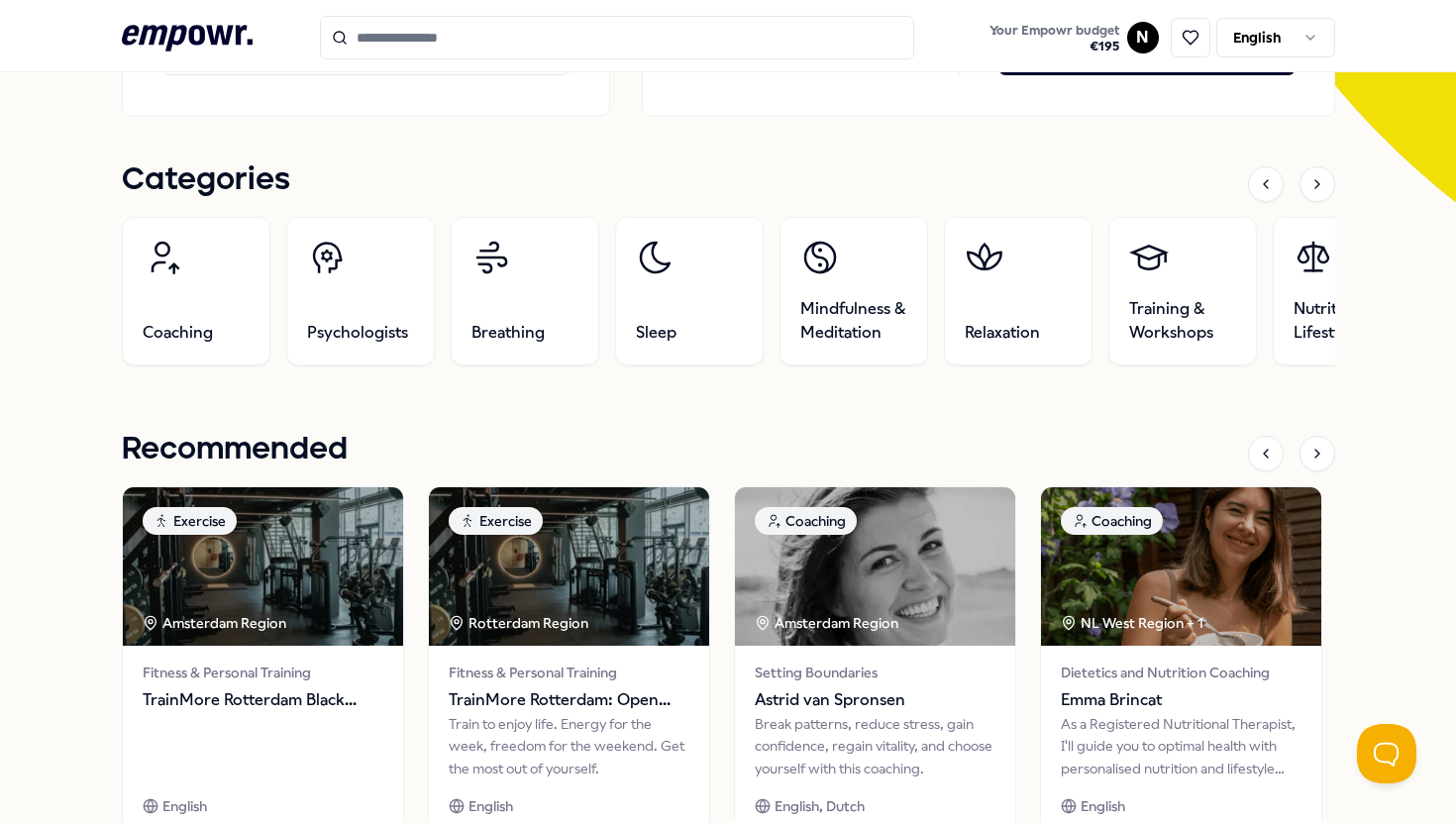 scroll, scrollTop: 569, scrollLeft: 0, axis: vertical 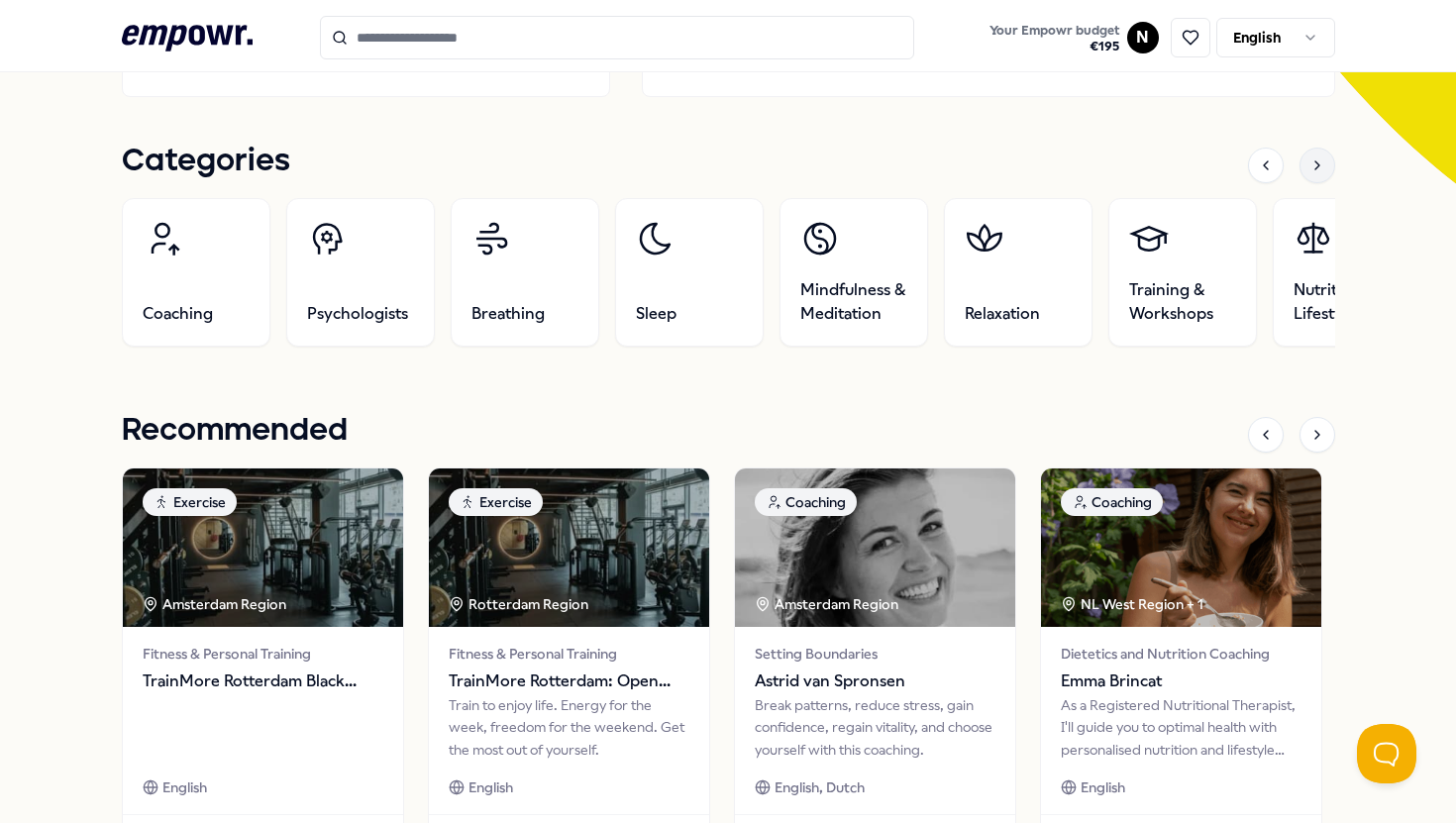 click 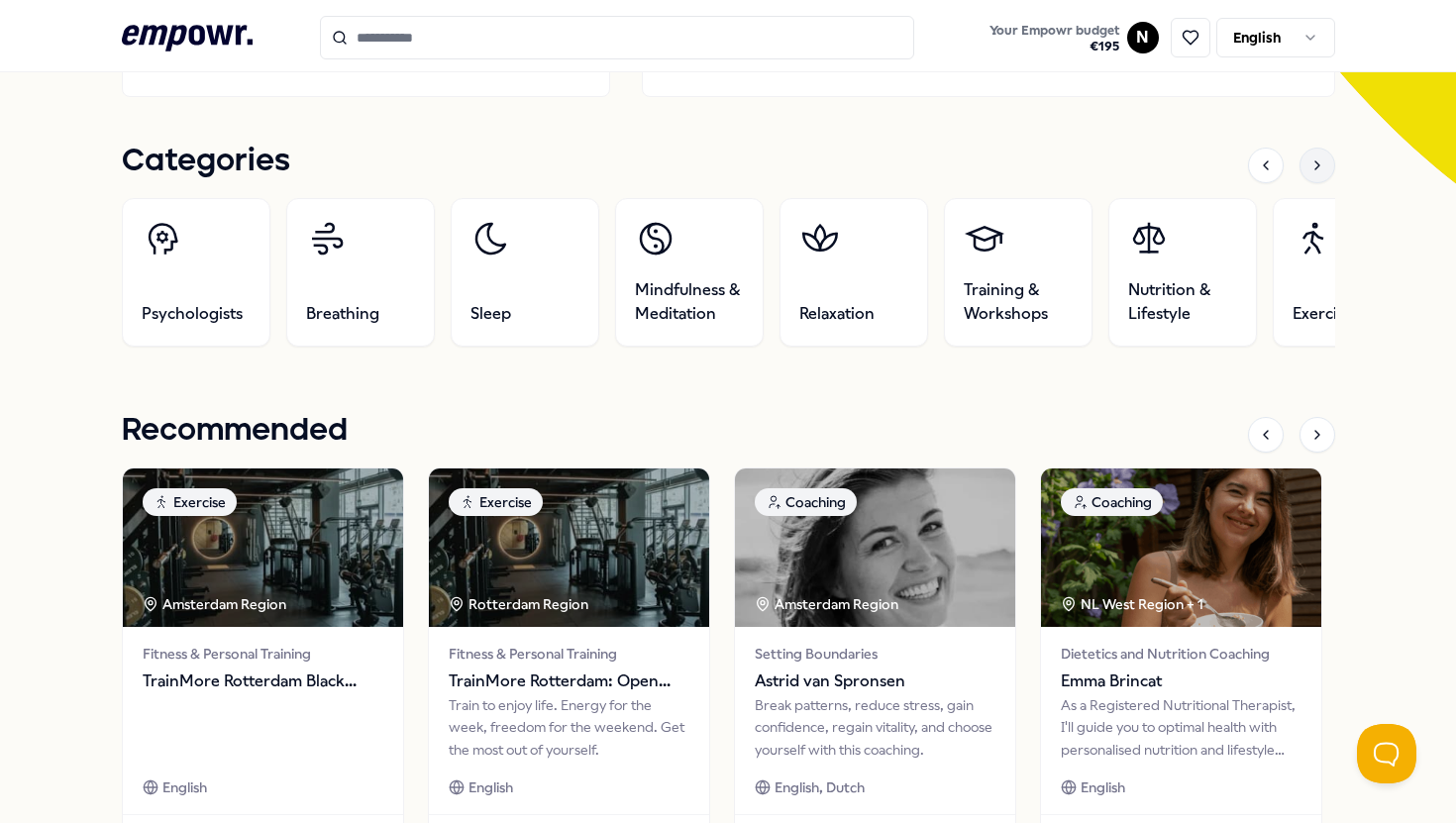 click 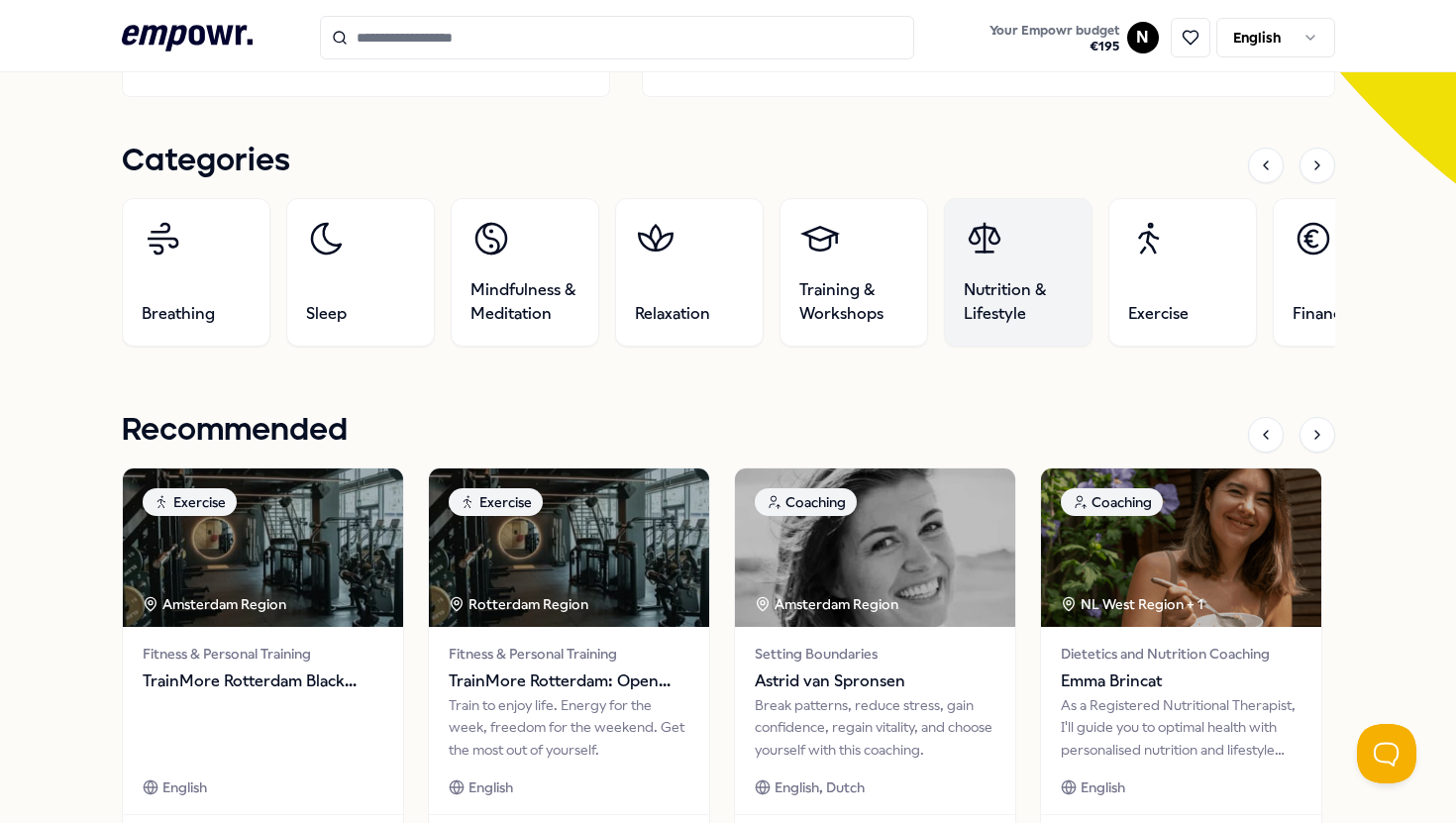 click on "Nutrition & Lifestyle" at bounding box center (1017, 302) 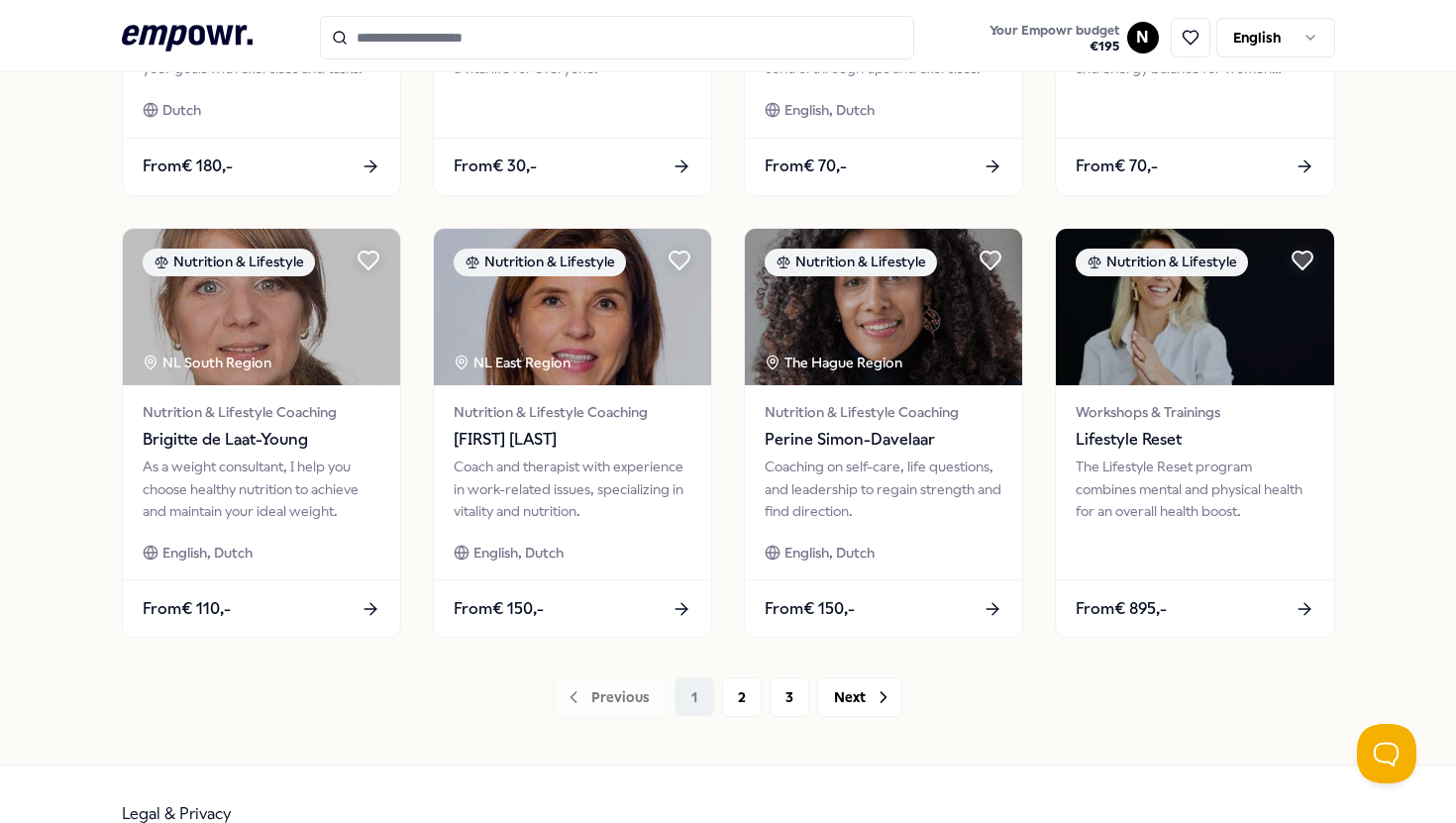 scroll, scrollTop: 944, scrollLeft: 0, axis: vertical 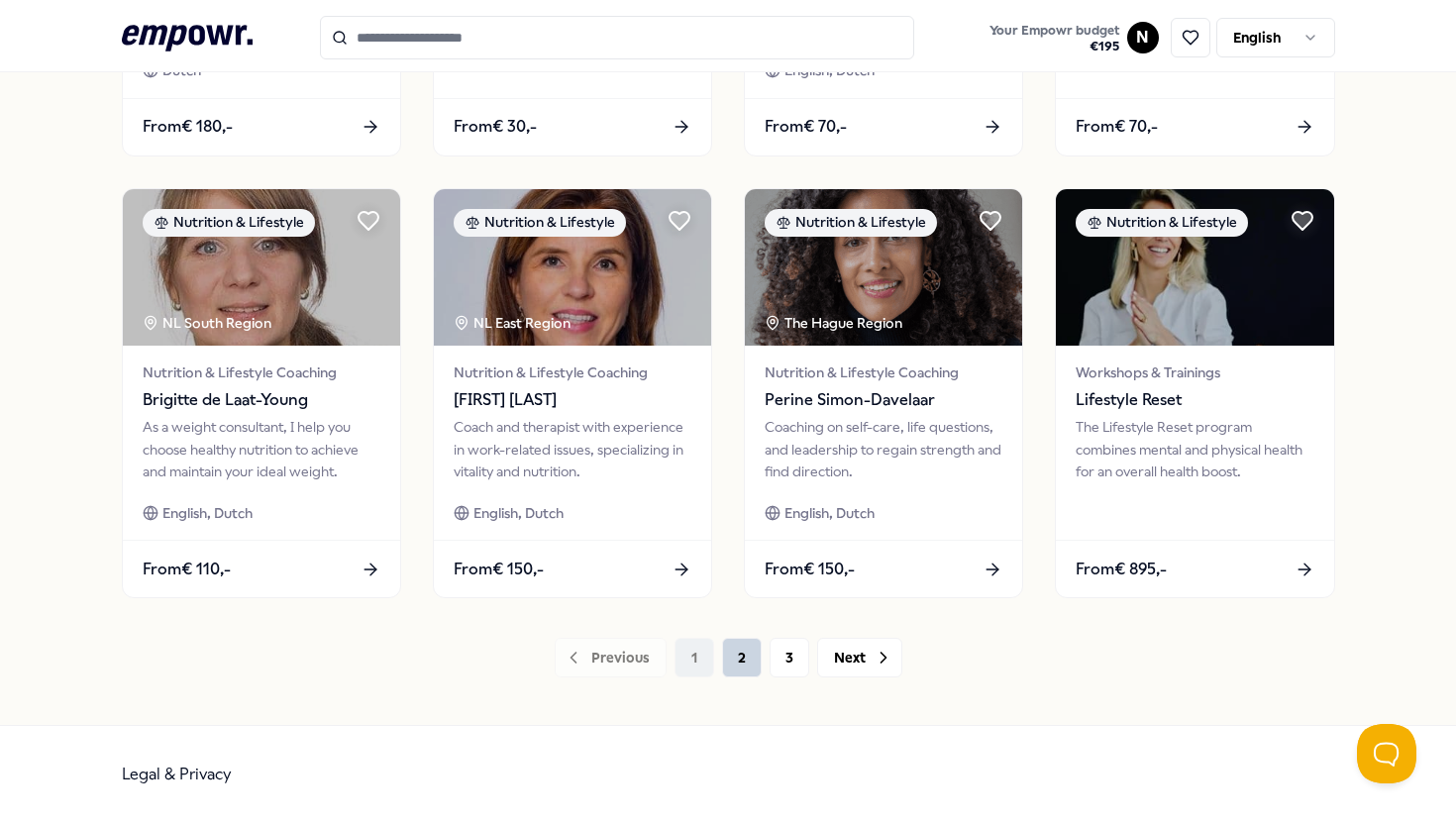 click on "2" at bounding box center [742, 658] 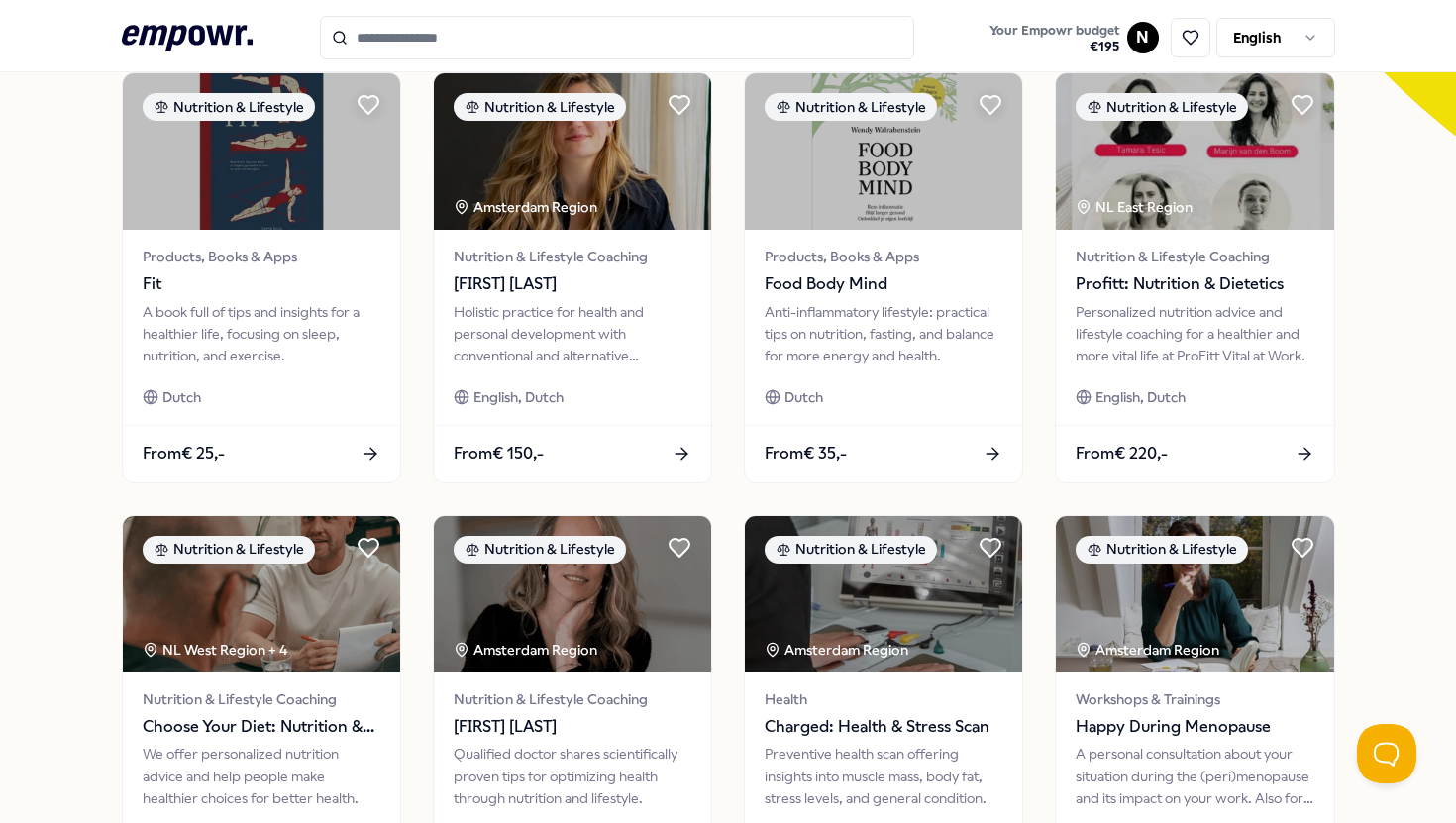 scroll, scrollTop: 867, scrollLeft: 0, axis: vertical 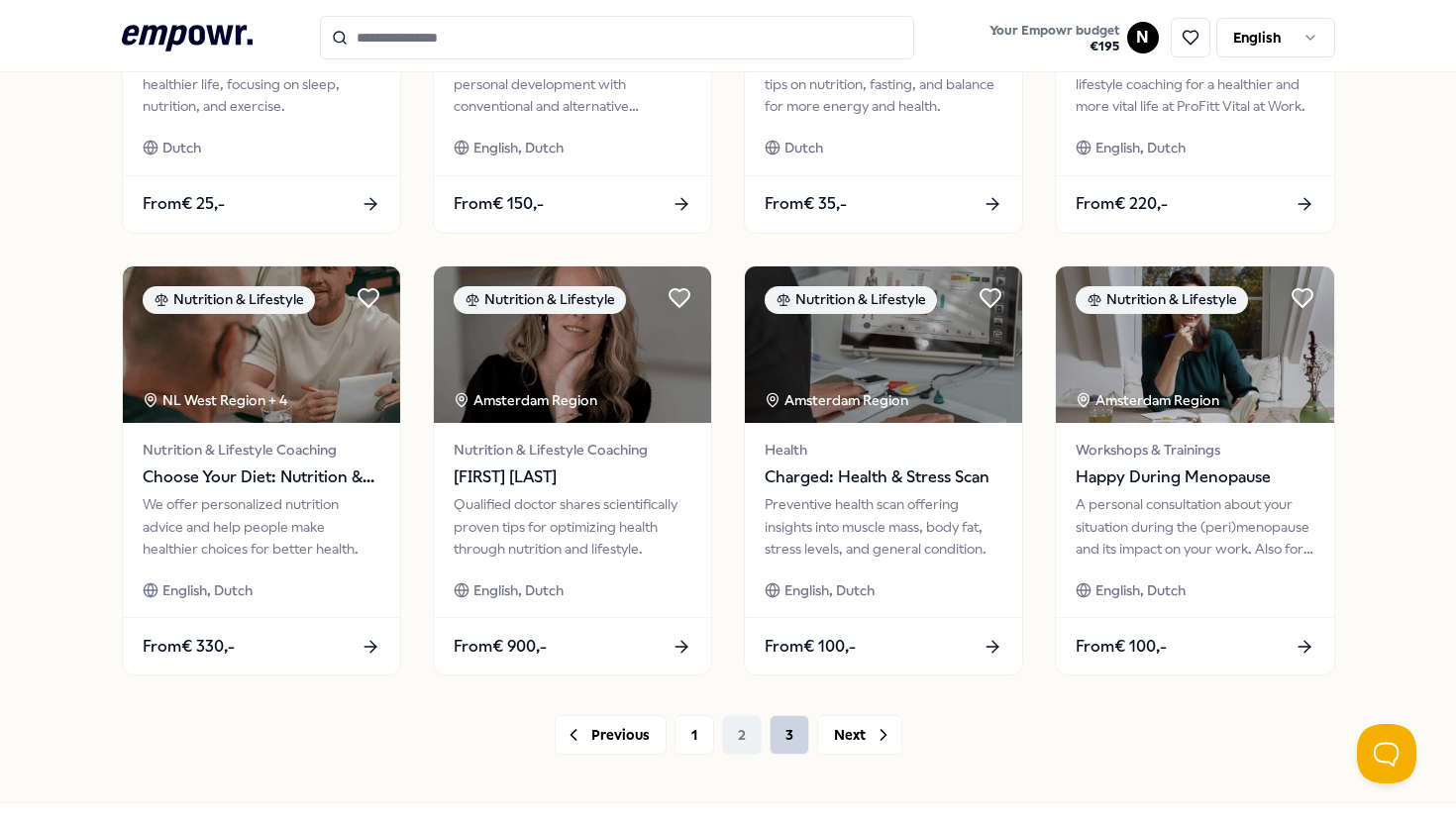 click on "3" at bounding box center [789, 735] 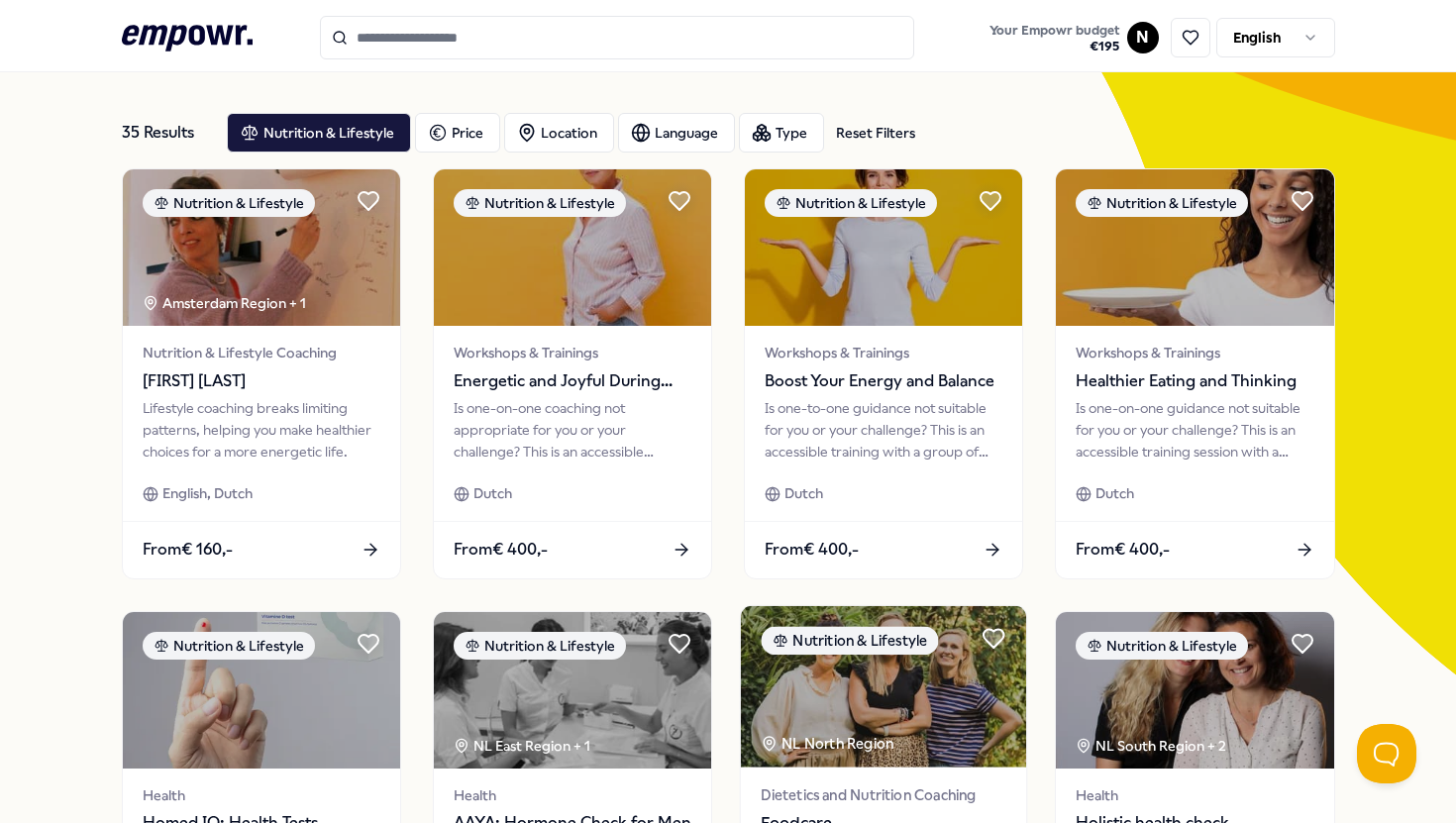 scroll, scrollTop: 0, scrollLeft: 0, axis: both 